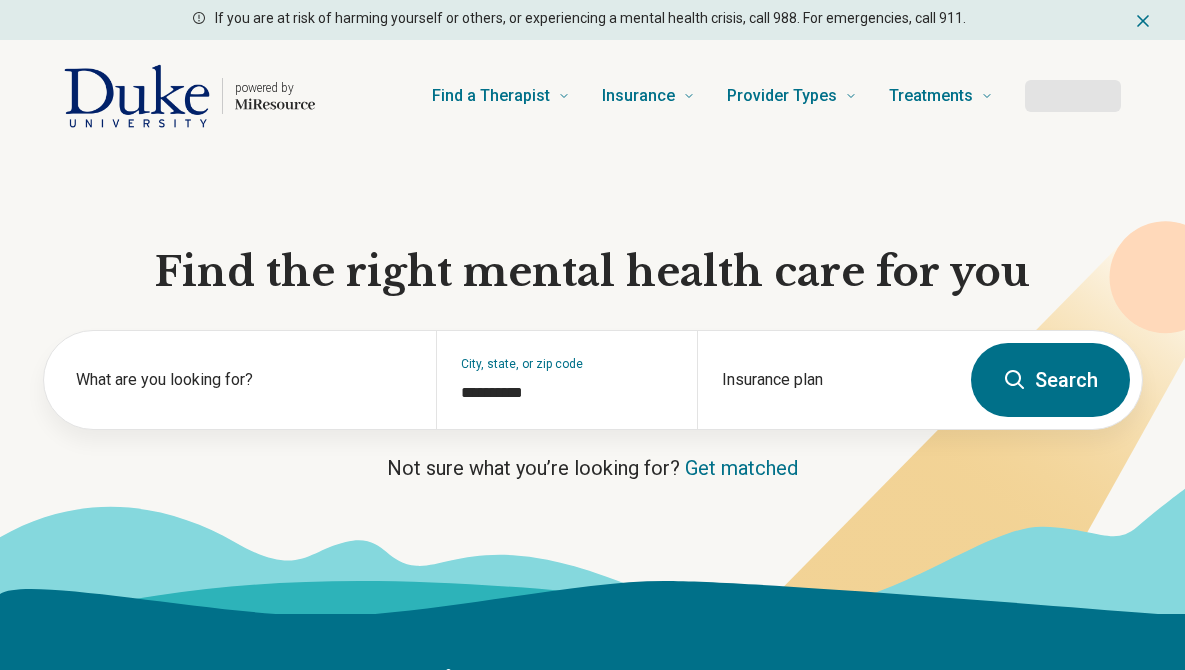 scroll, scrollTop: 0, scrollLeft: 0, axis: both 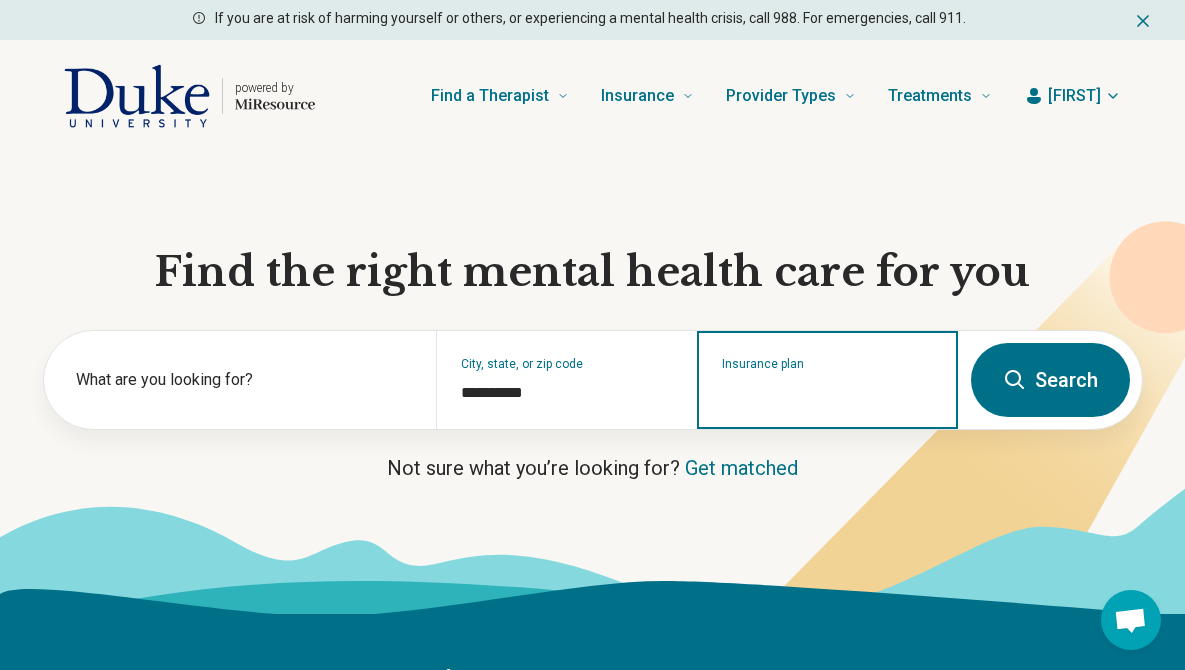 click on "Insurance plan" at bounding box center (828, 393) 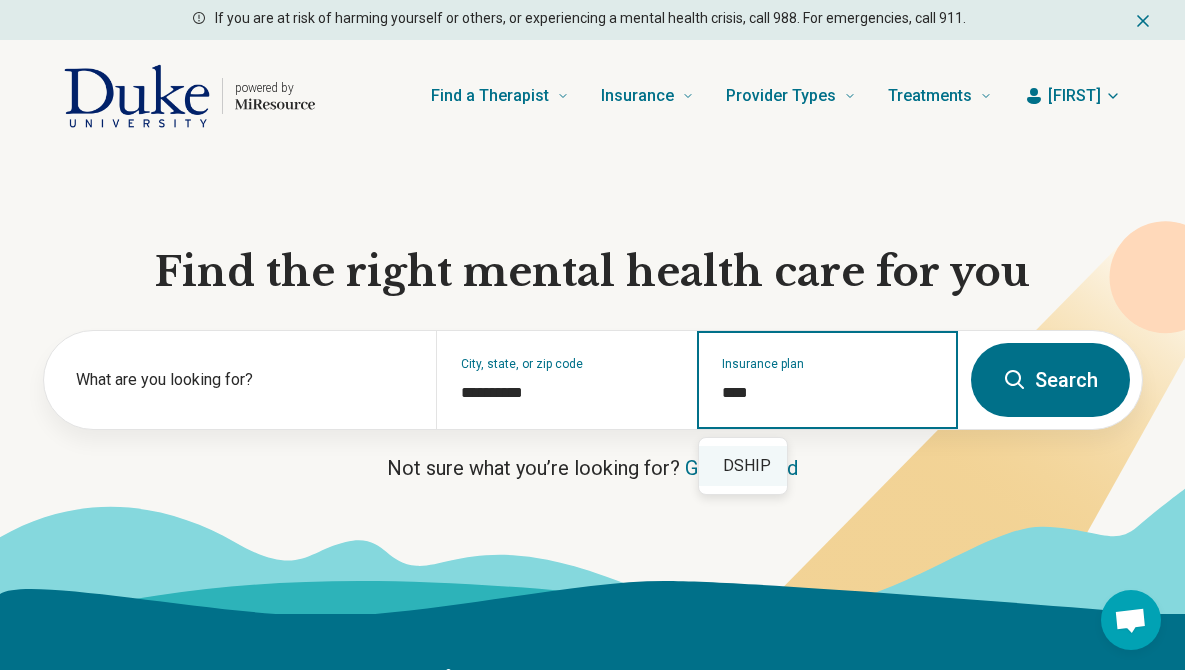 click on "DSHIP" at bounding box center [743, 466] 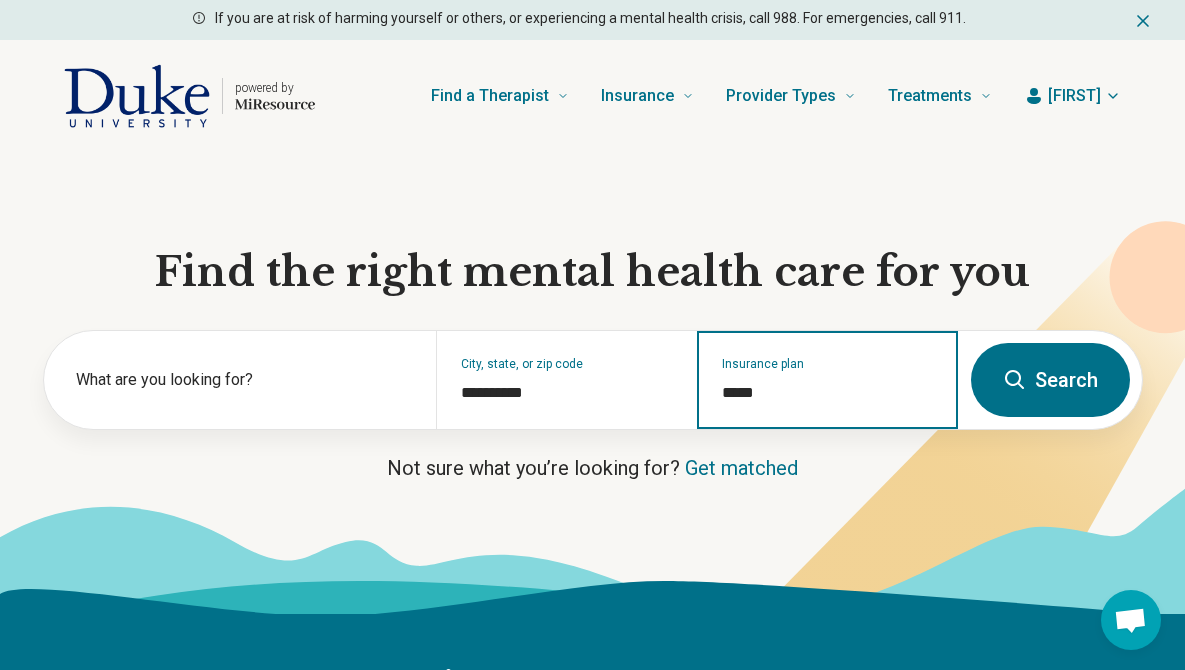 type on "*****" 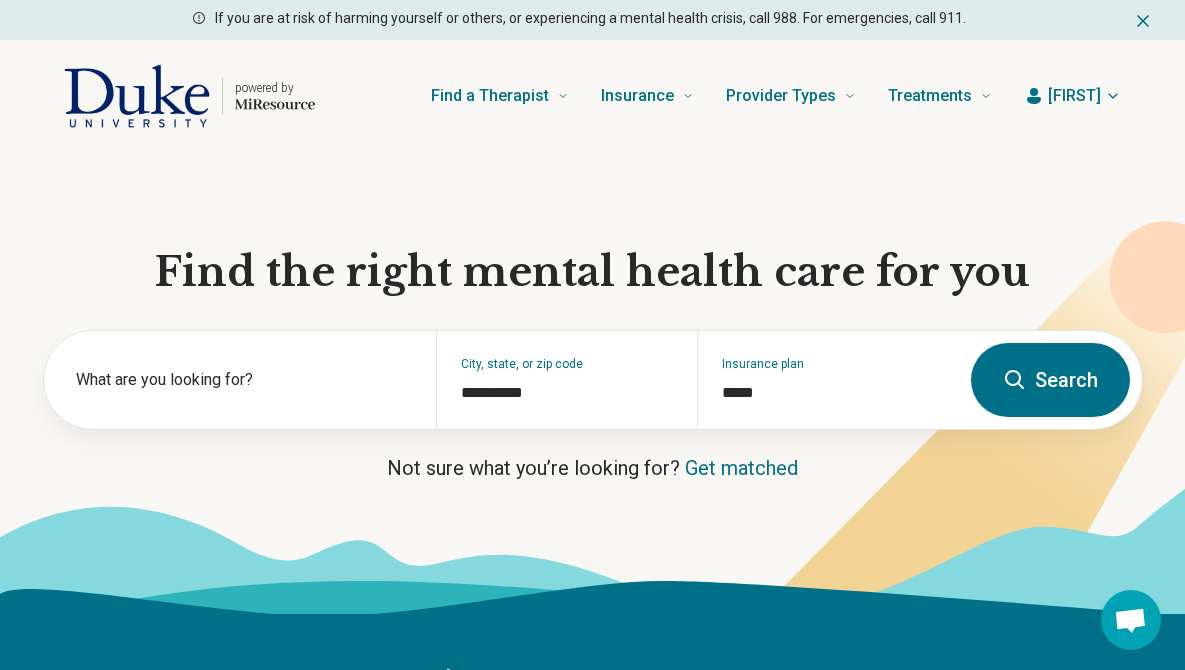 click on "Search" at bounding box center (1050, 380) 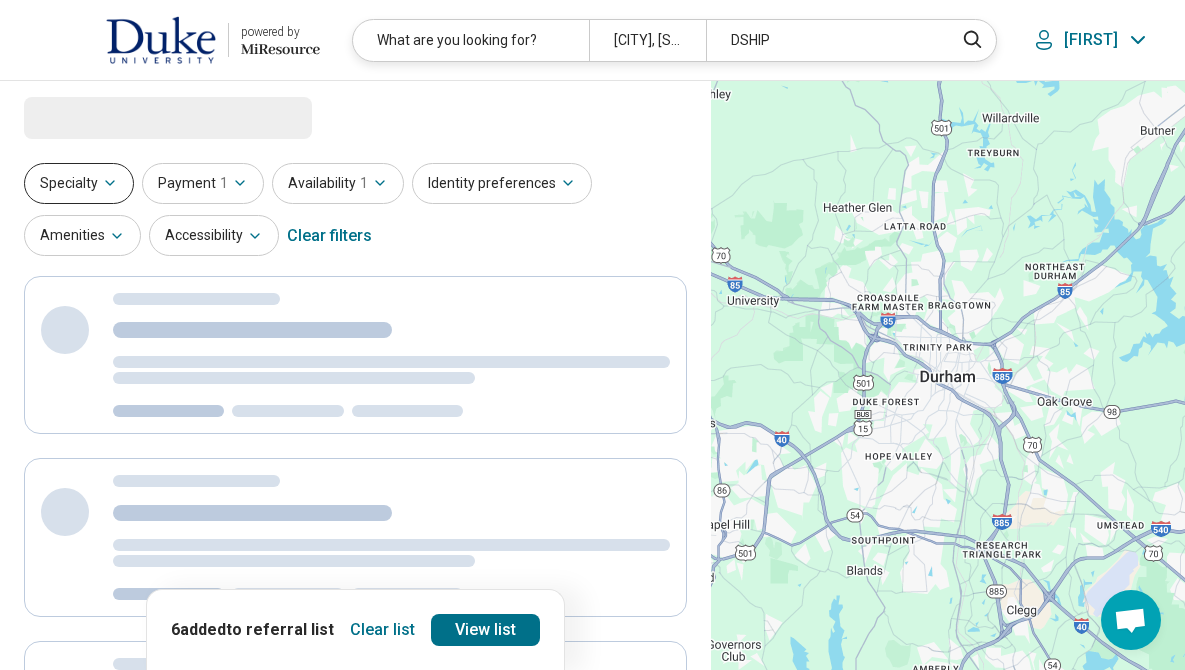 select on "***" 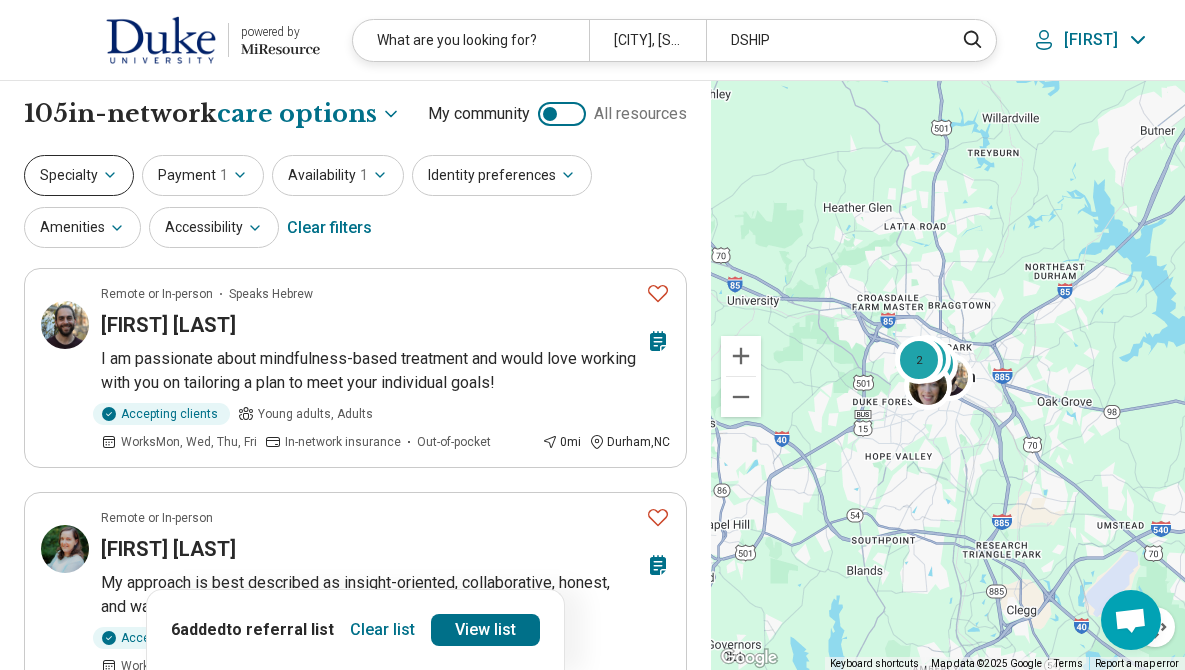 click on "Specialty" at bounding box center [79, 175] 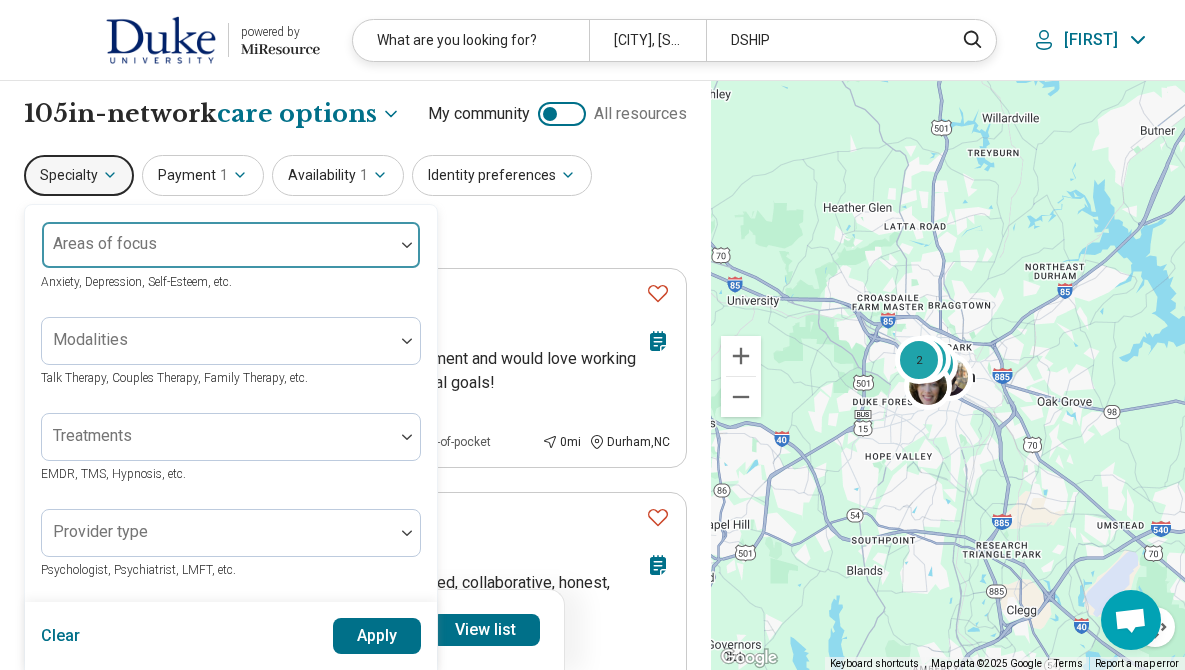 click on "Areas of focus" at bounding box center (231, 245) 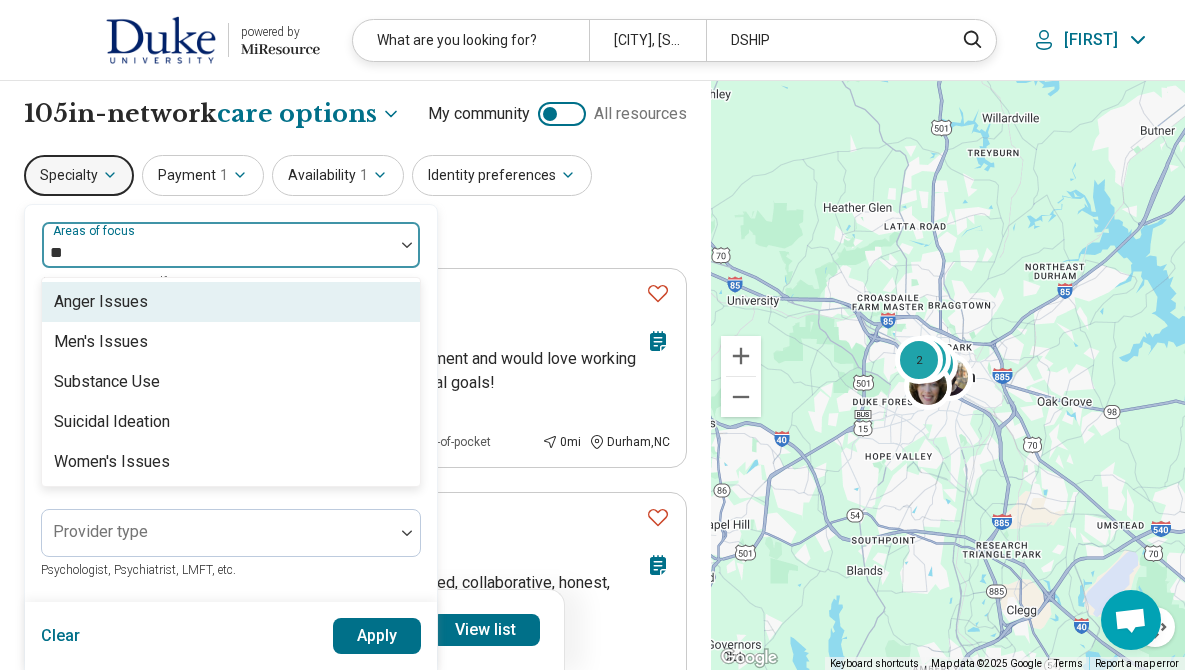 type on "*" 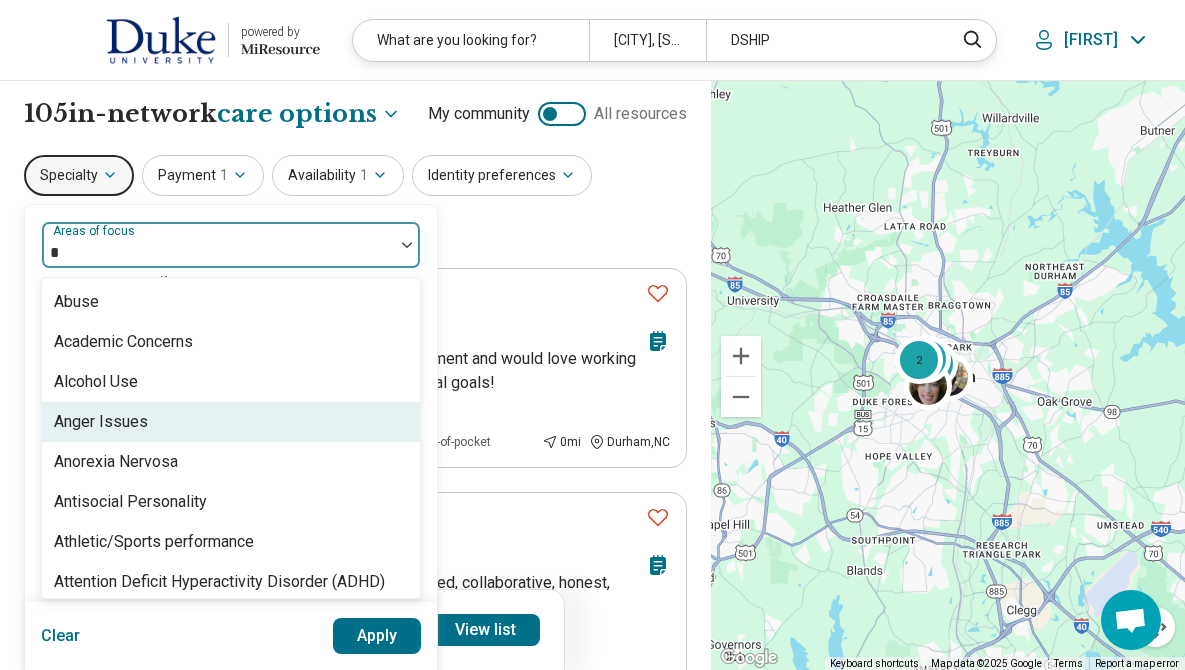 type 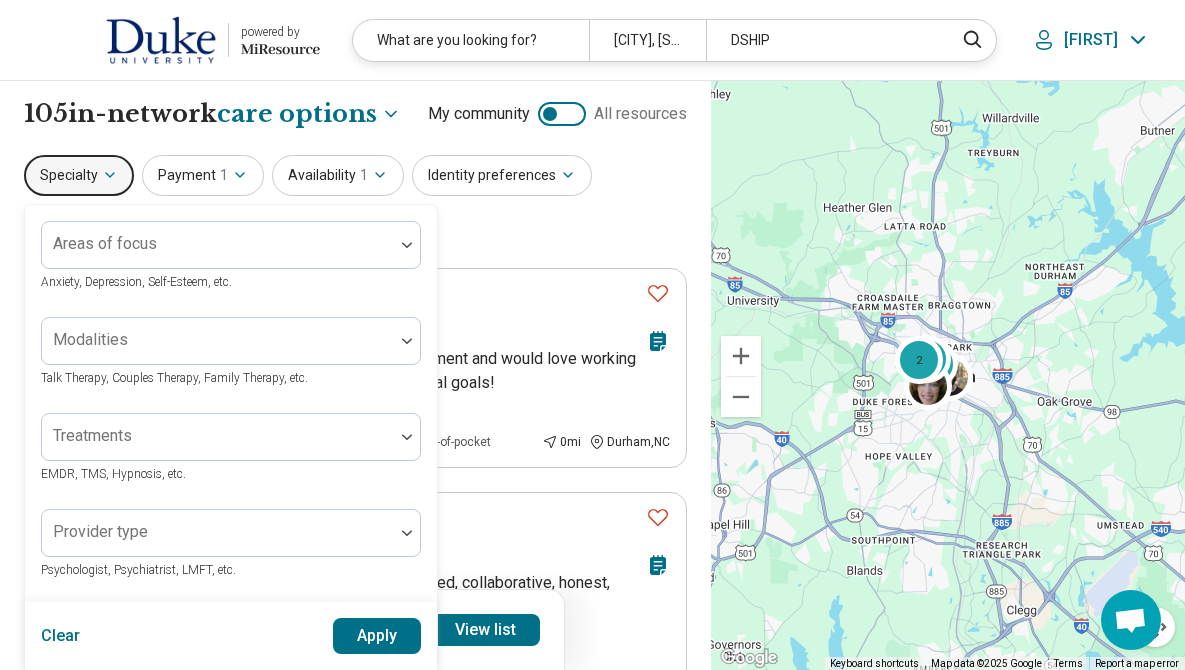 click on "Areas of focus Anxiety, Depression, Self-Esteem, etc. Modalities Talk Therapy, Couples Therapy, Family Therapy, etc. Treatments EMDR, TMS, Hypnosis, etc. Provider type Psychologist, Psychiatrist, LMFT, etc. Offers medication management Program type Medically unstable Actively suicidal Help with activities of daily living Special groups Body positivity, People with disabilities, Active duty military, etc. Age groups" at bounding box center [231, 612] 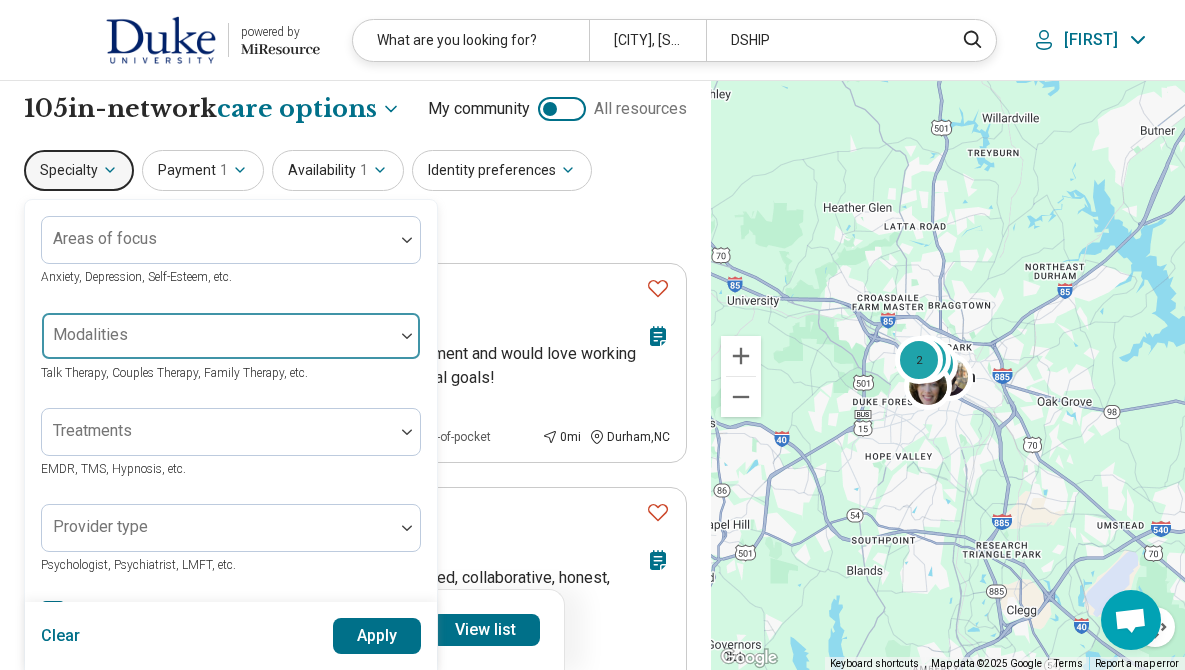 click at bounding box center (218, 344) 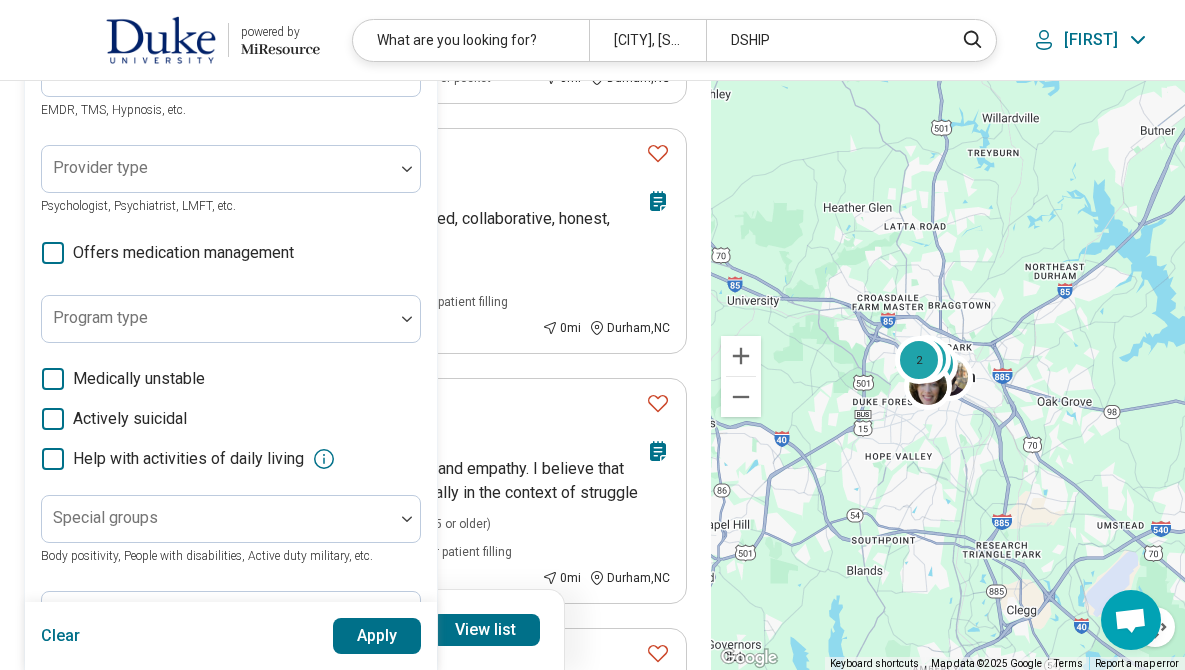 scroll, scrollTop: 339, scrollLeft: 0, axis: vertical 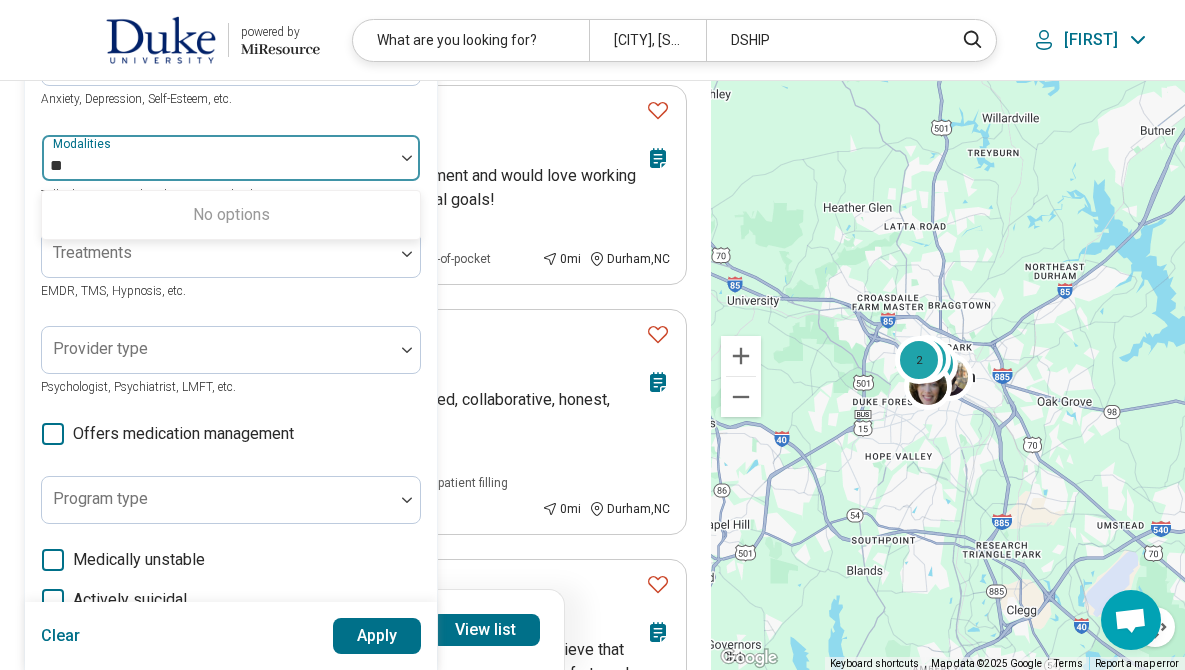 type on "*" 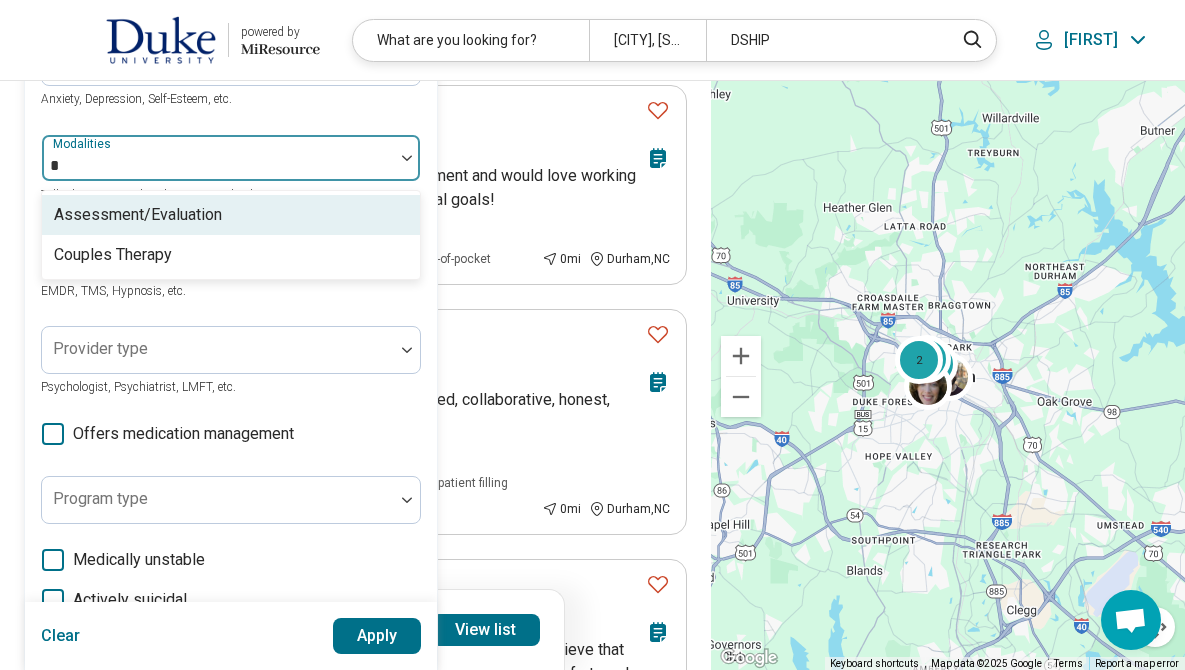type 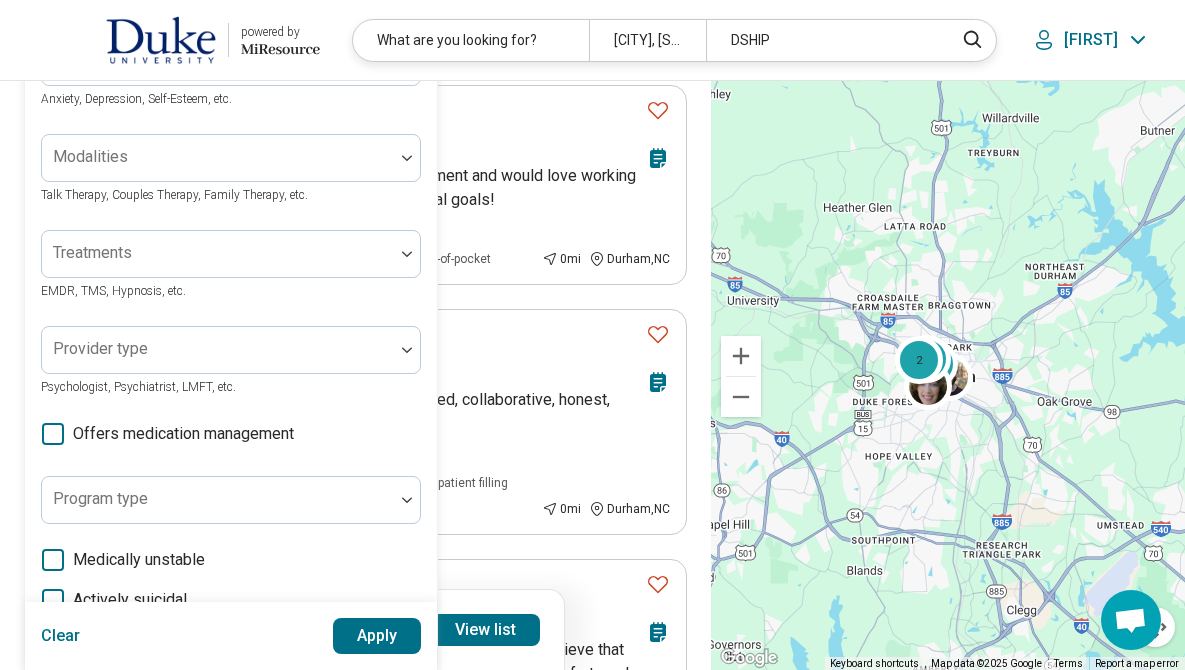 click on "Areas of focus Anxiety, Depression, Self-Esteem, etc. Modalities Talk Therapy, Couples Therapy, Family Therapy, etc. Treatments EMDR, TMS, Hypnosis, etc. Provider type Psychologist, Psychiatrist, LMFT, etc. Offers medication management Program type Medically unstable Actively suicidal Help with activities of daily living Special groups Body positivity, People with disabilities, Active duty military, etc. Age groups" at bounding box center (231, 429) 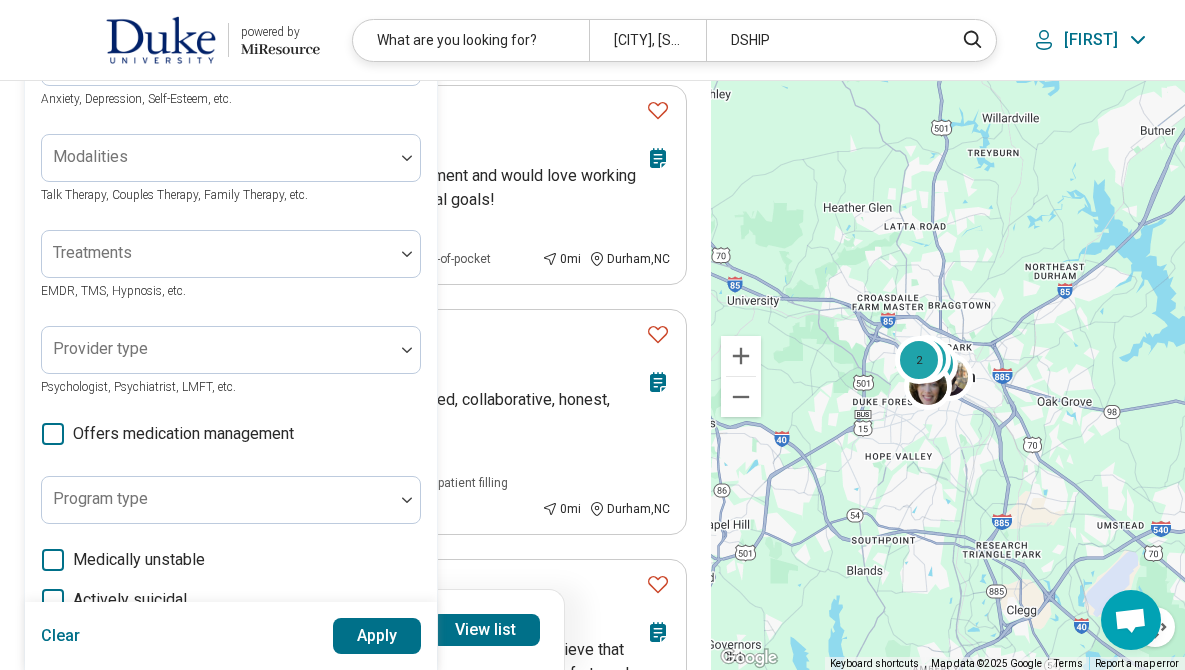 scroll, scrollTop: 0, scrollLeft: 0, axis: both 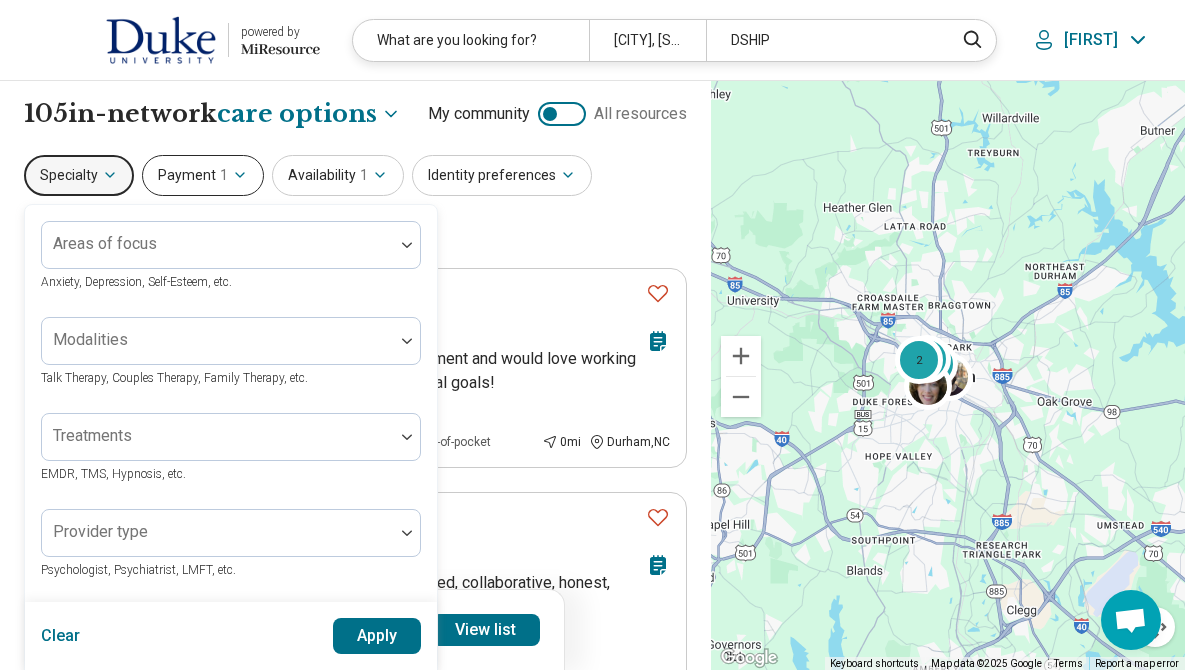 click 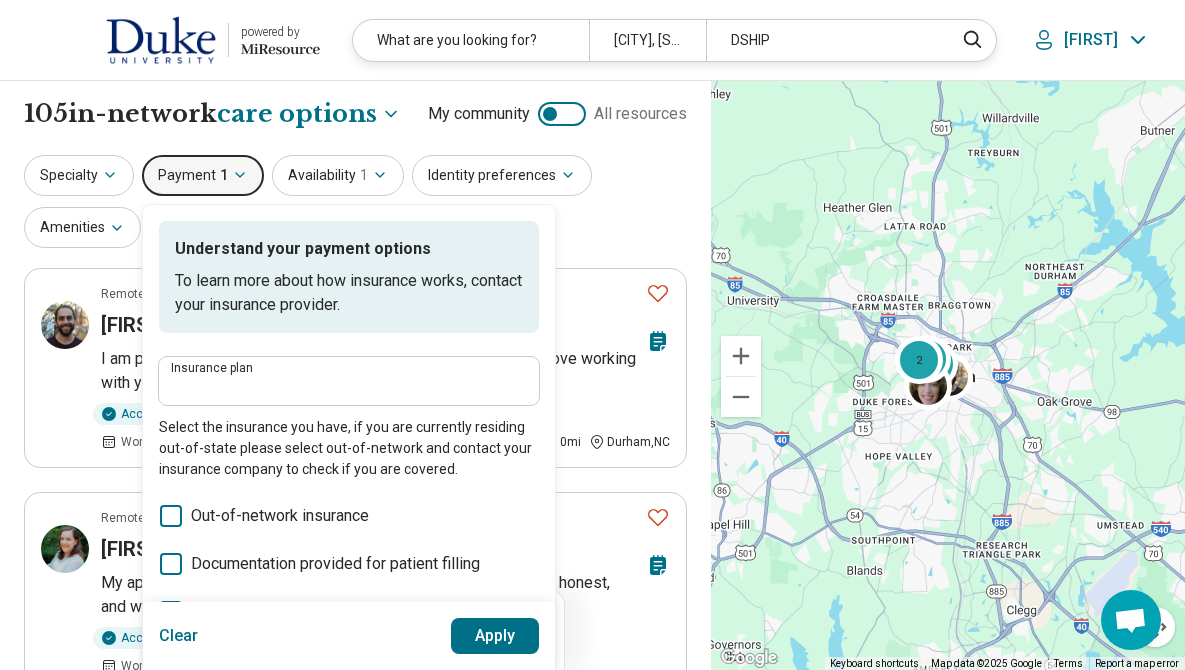 type on "*****" 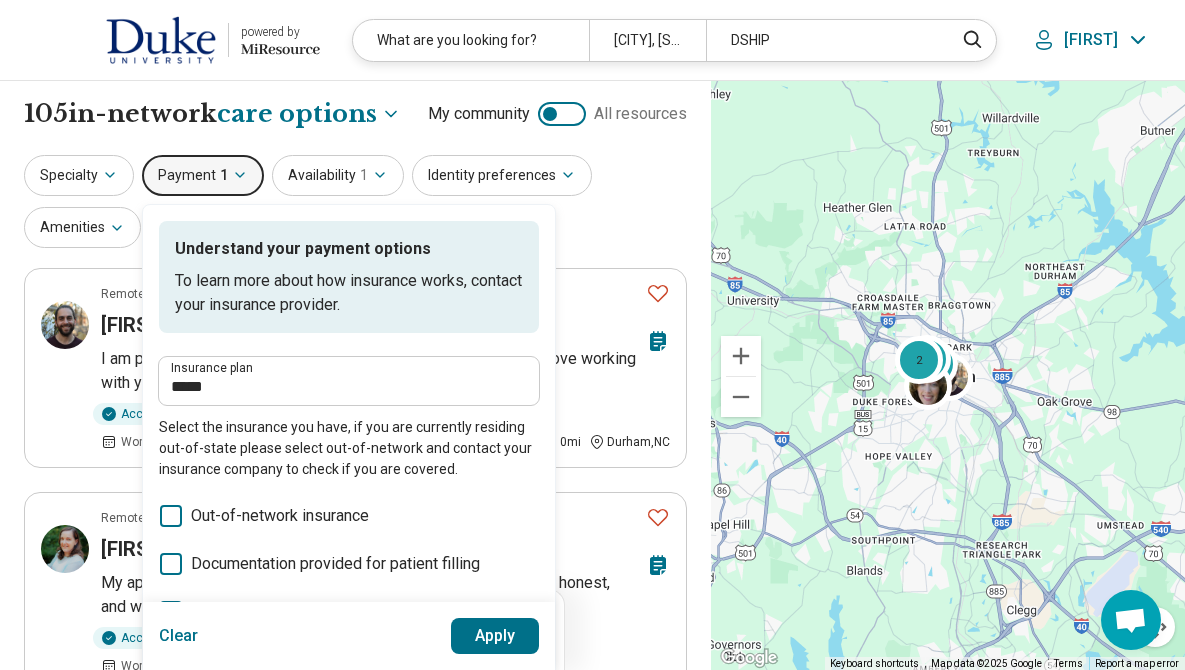 click on "Apply" at bounding box center (495, 636) 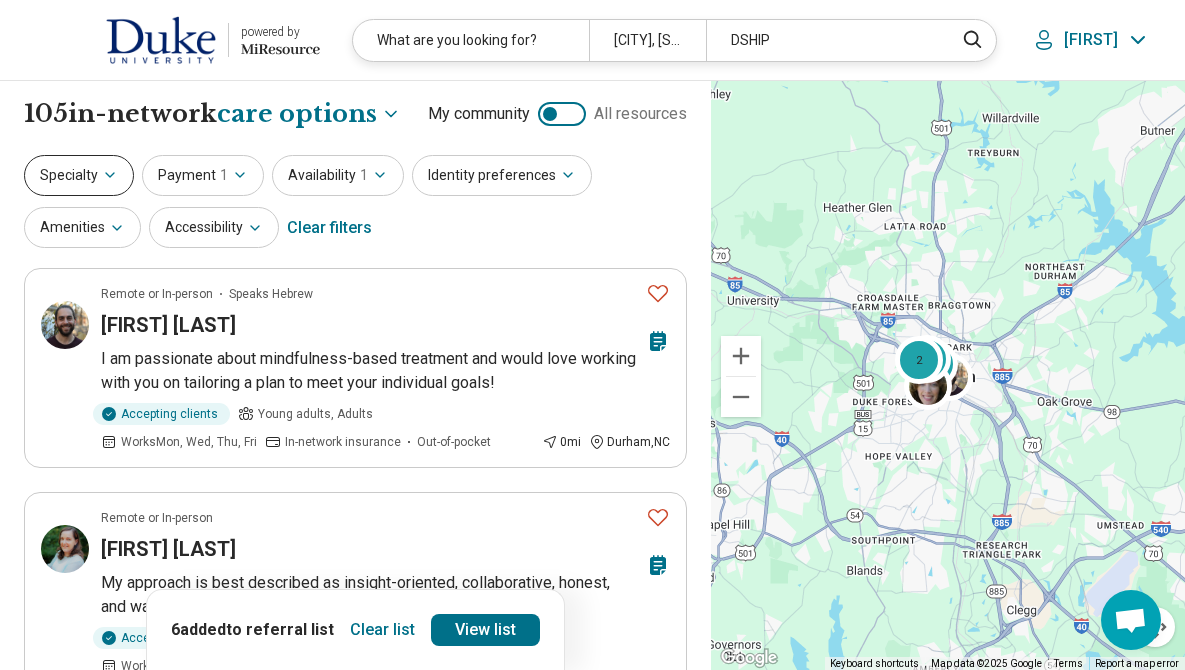 click on "Specialty" at bounding box center (79, 175) 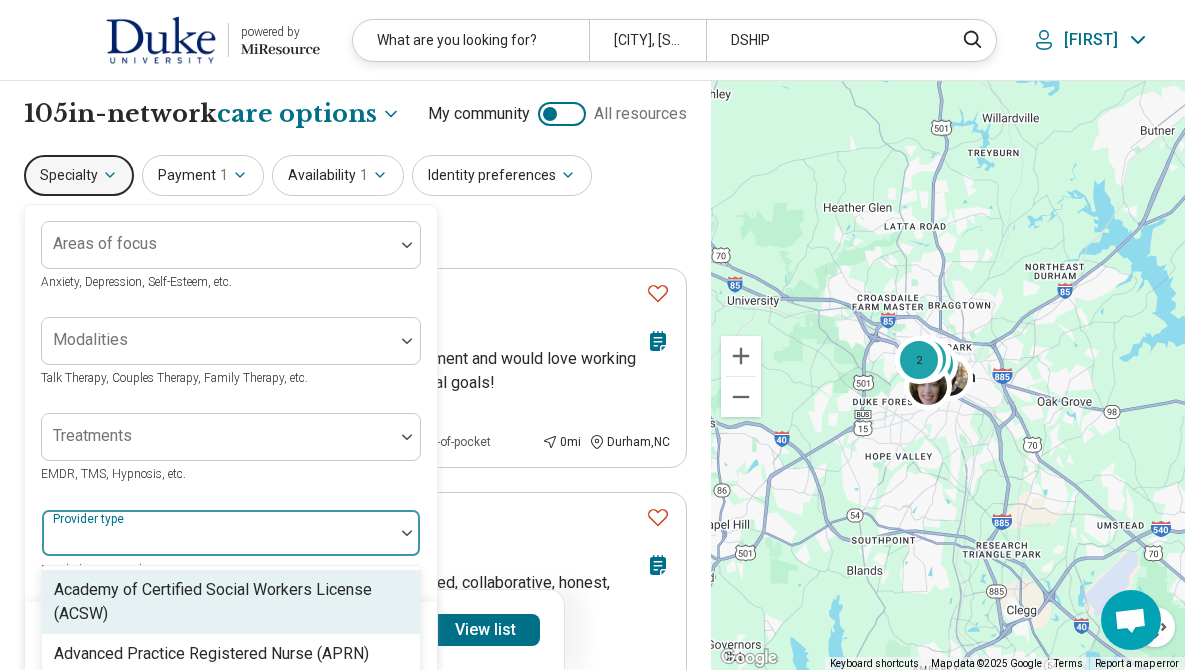 click on "Provider type" at bounding box center (90, 519) 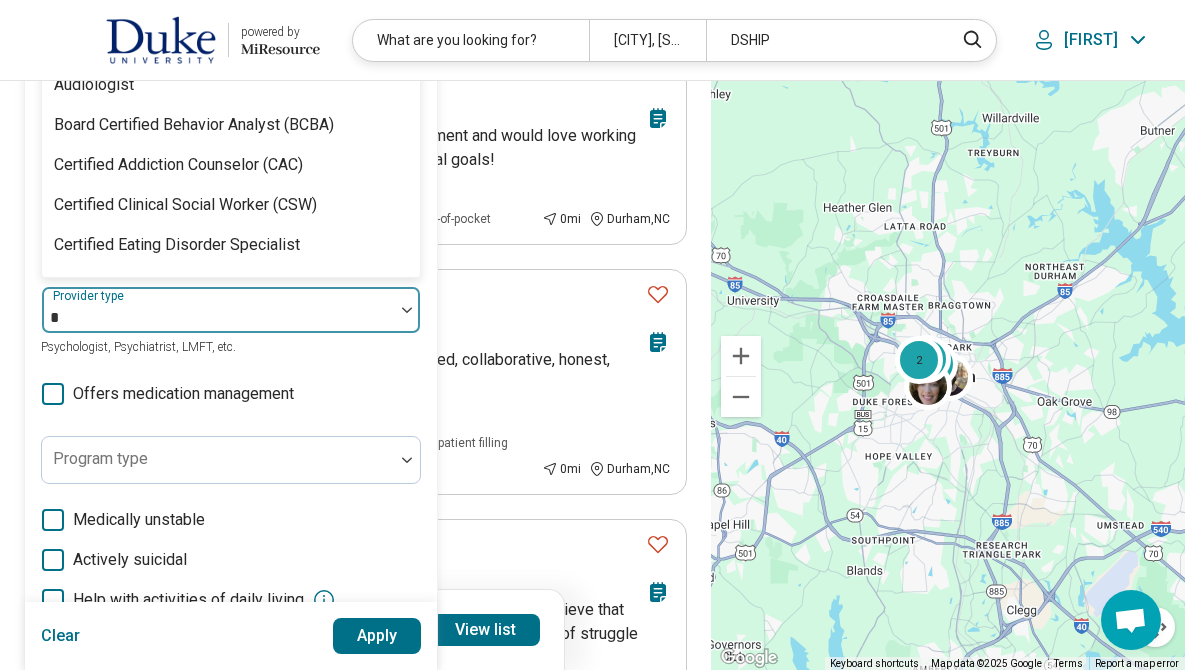 scroll, scrollTop: 224, scrollLeft: 0, axis: vertical 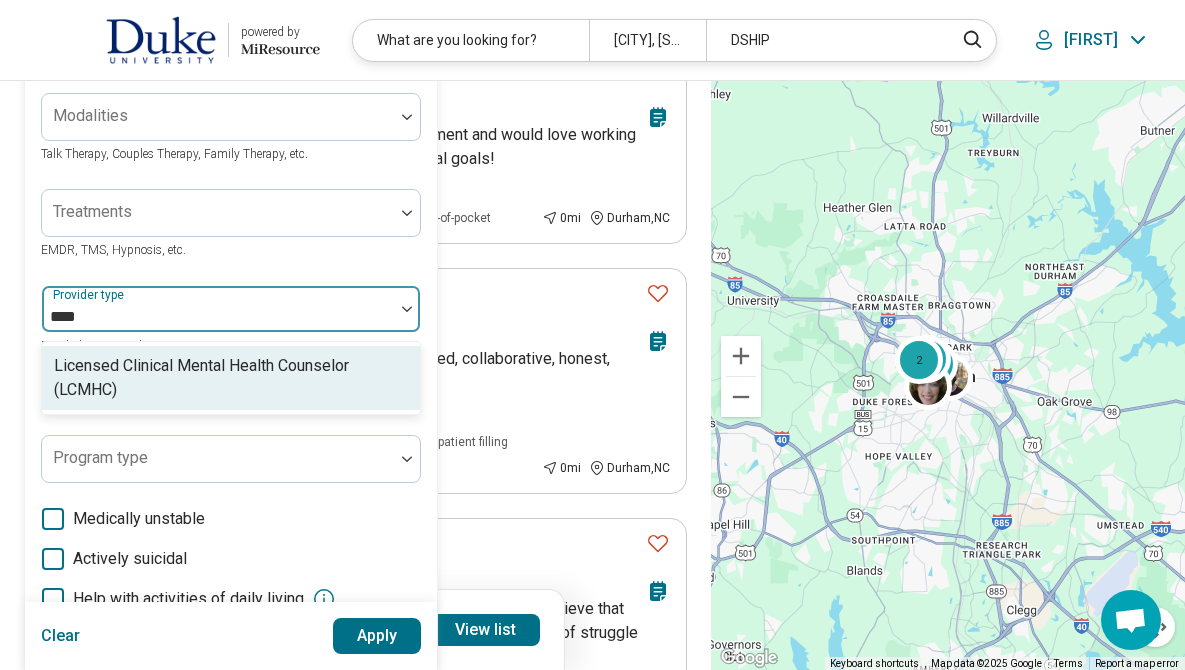 type on "*****" 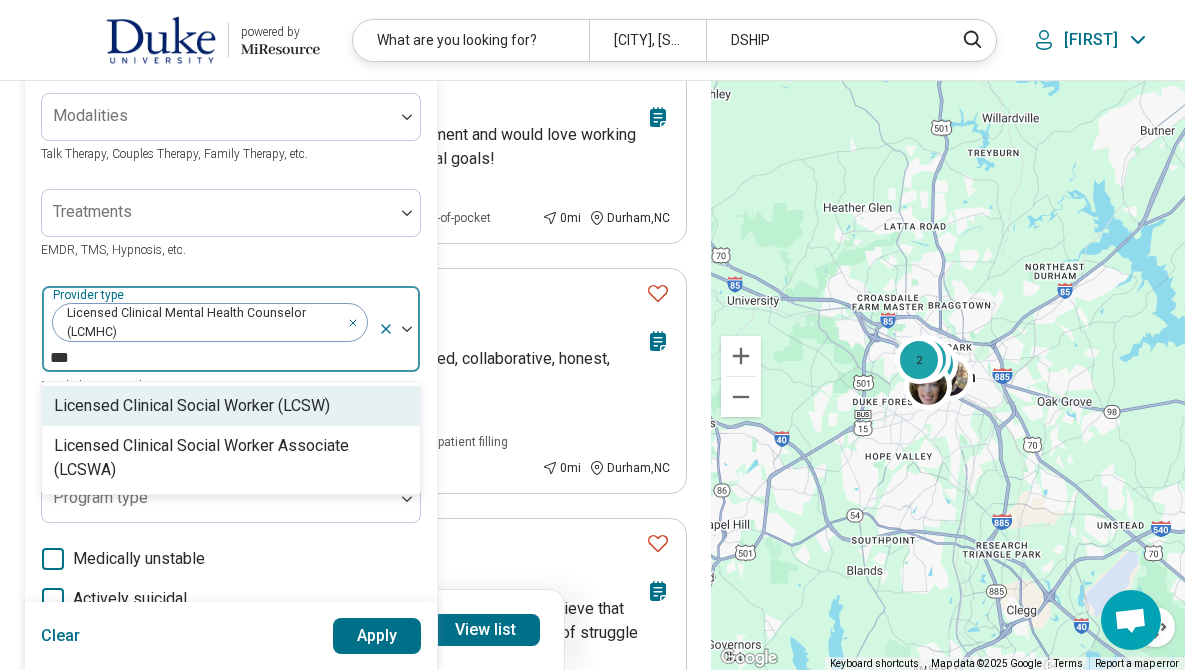 type on "****" 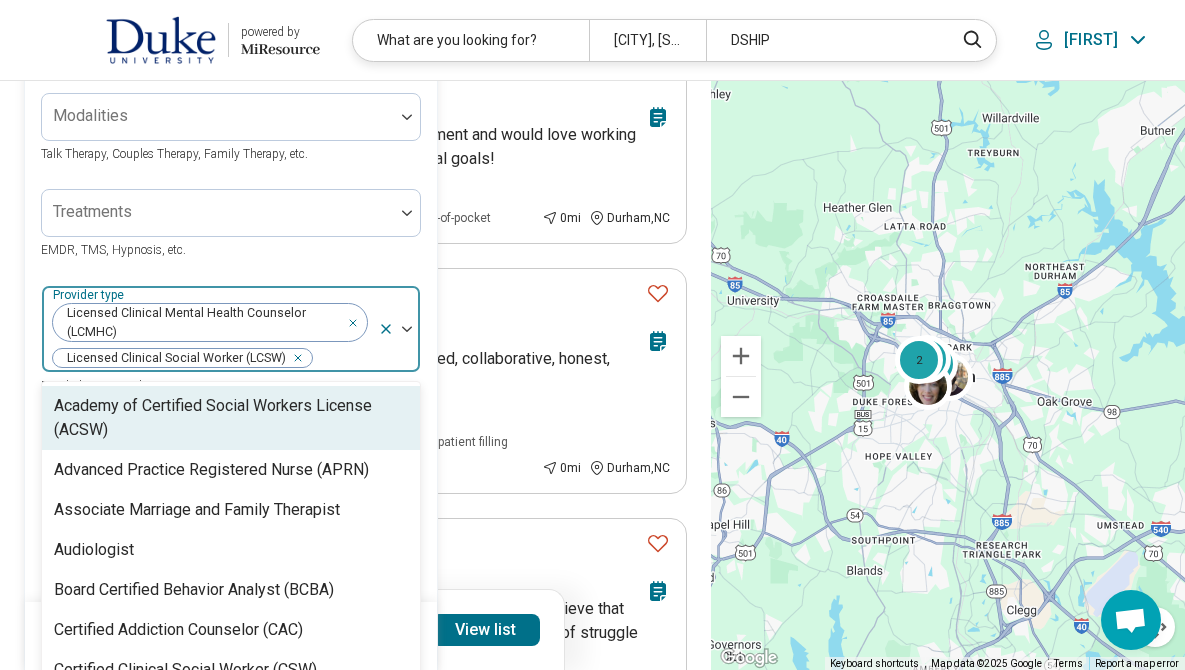 type on "*" 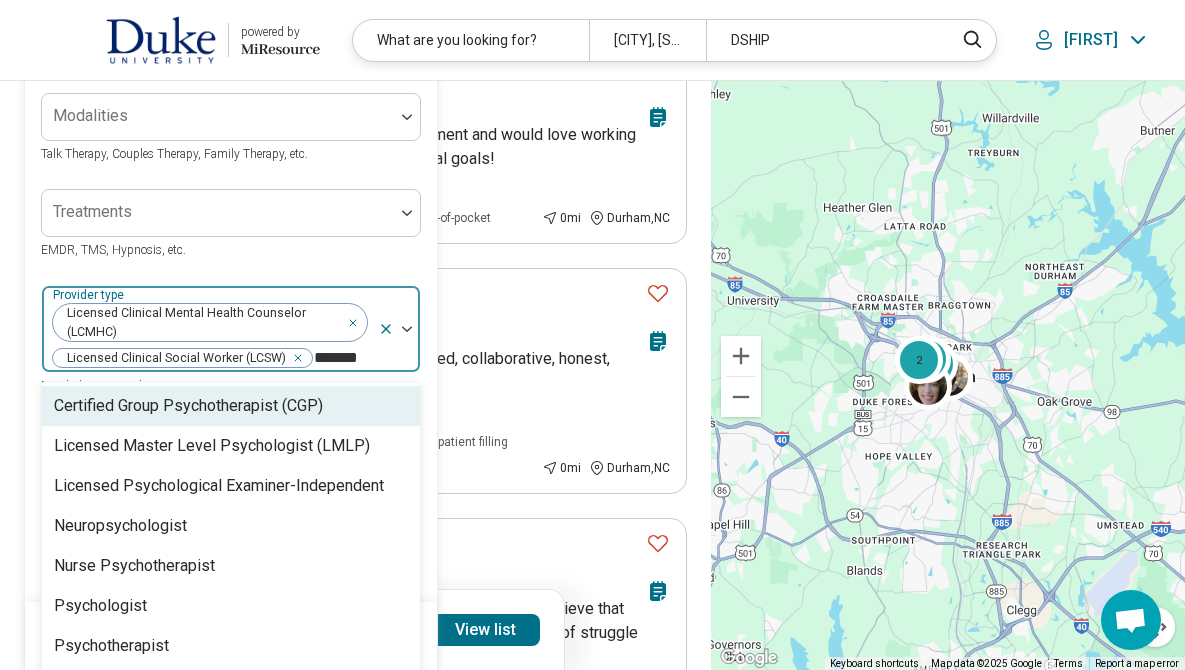 type on "********" 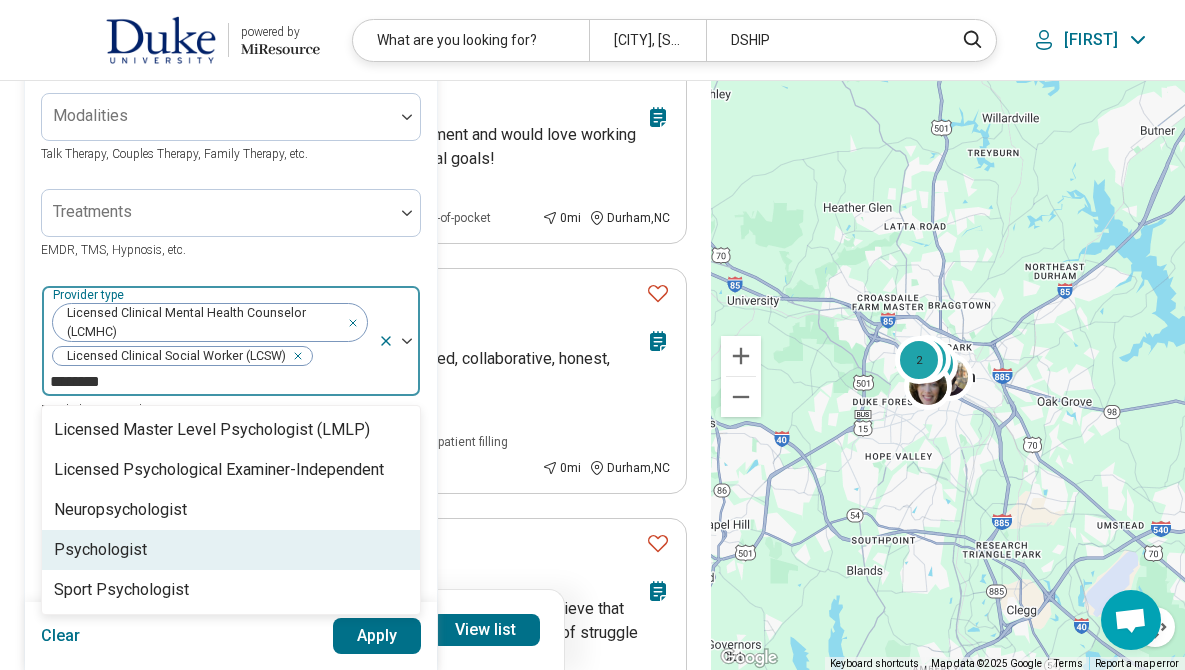 click on "Psychologist" at bounding box center (100, 550) 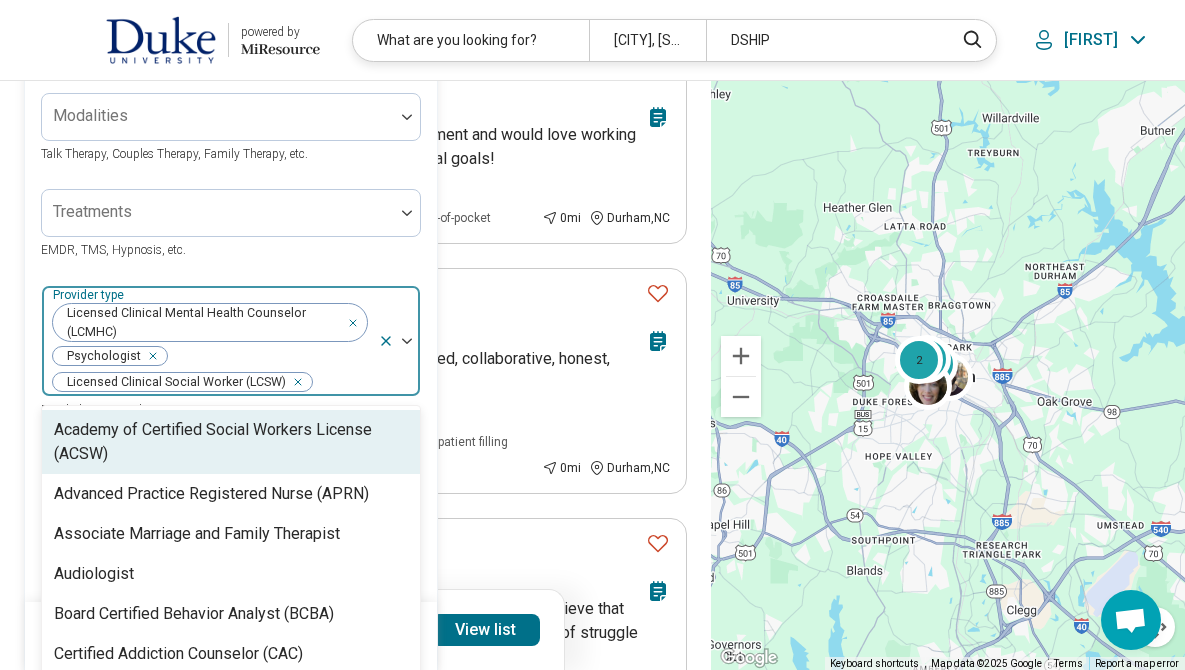 click on "option Psychologist, selected. Academy of Certified Social Workers License (ACSW), 1 of 65. 65 results available. Use Up and Down to choose options, press Enter to select the currently focused option, press Escape to exit the menu, press Tab to select the option and exit the menu. Provider type Licensed Clinical Mental Health Counselor (LCMHC) Psychologist Licensed Clinical Social Worker (LCSW) Academy of Certified Social Workers License (ACSW) Advanced Practice Registered Nurse (APRN) Associate Marriage and Family Therapist Audiologist Board Certified Behavior Analyst (BCBA) Certified Addiction Counselor (CAC) Certified Clinical Social Worker (CSW) Certified Eating Disorder Specialist Certified Group Psychotherapist (CGP) Certified Mental Performance Consultant Certified Social Worker (CSW) Certified Trauma Professional Community Resource Counselor Other" at bounding box center (231, 420) 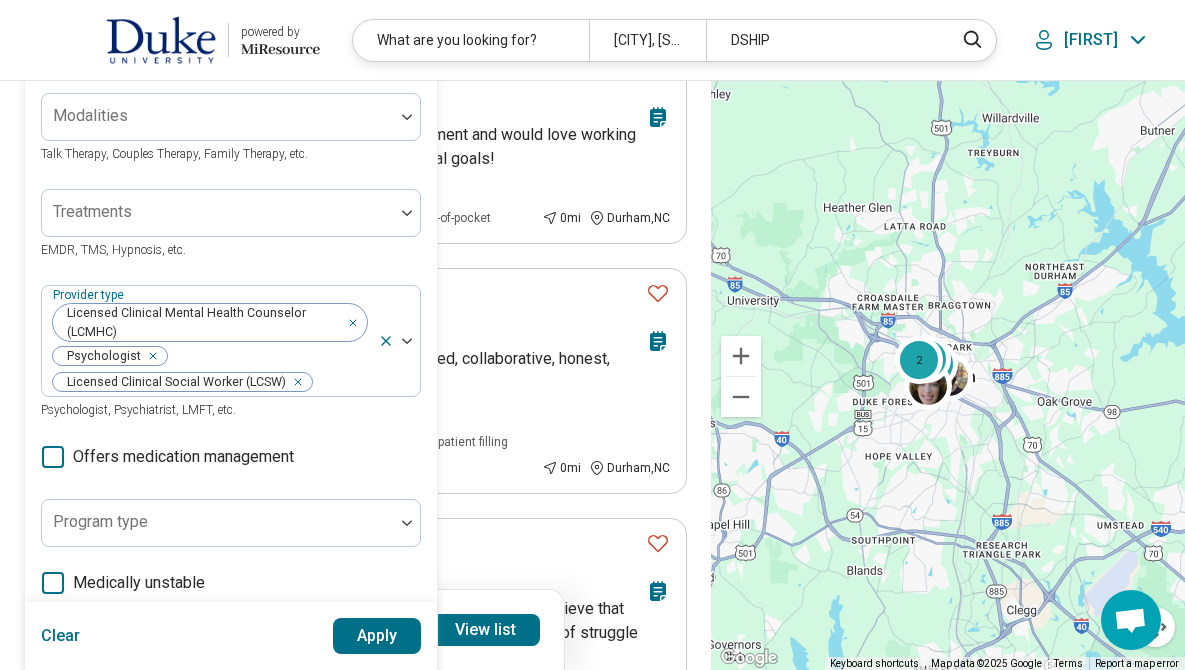 click on "Apply" at bounding box center (377, 636) 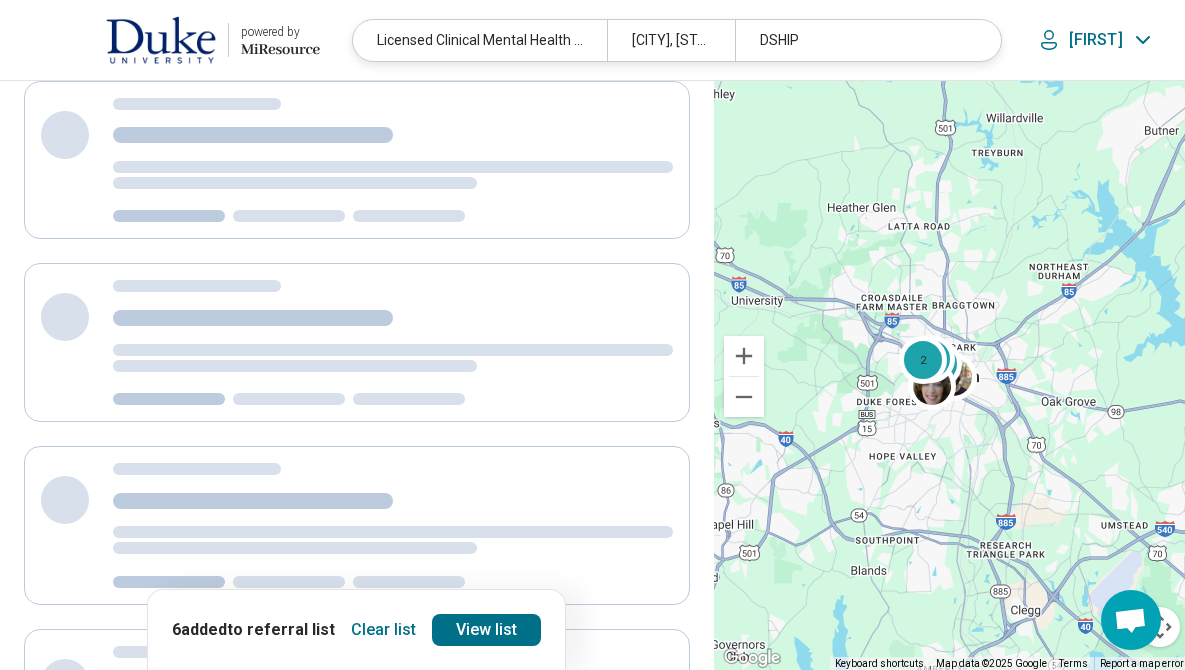 scroll, scrollTop: 0, scrollLeft: 0, axis: both 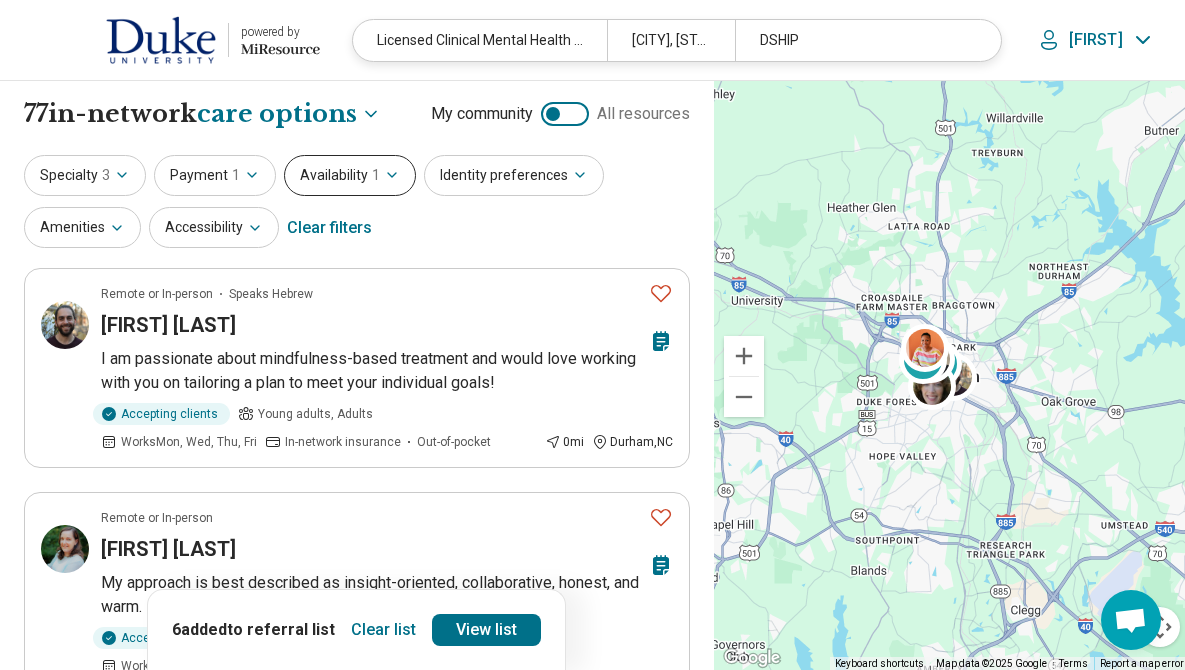 click on "Availability 1" at bounding box center [350, 175] 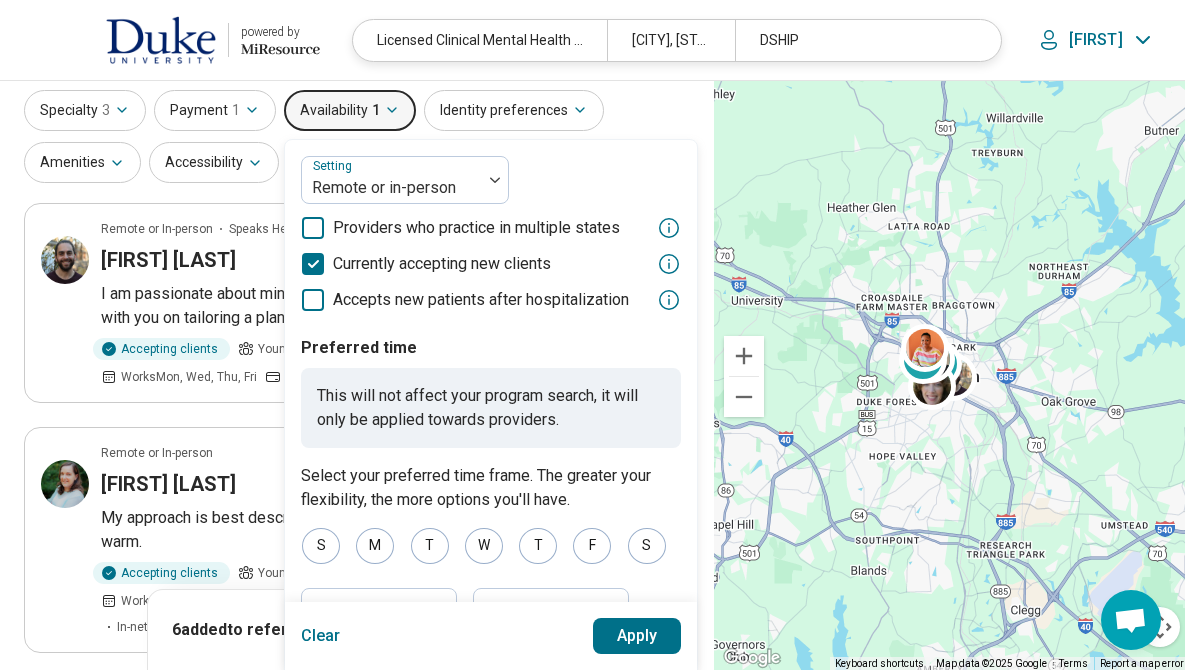 scroll, scrollTop: 0, scrollLeft: 0, axis: both 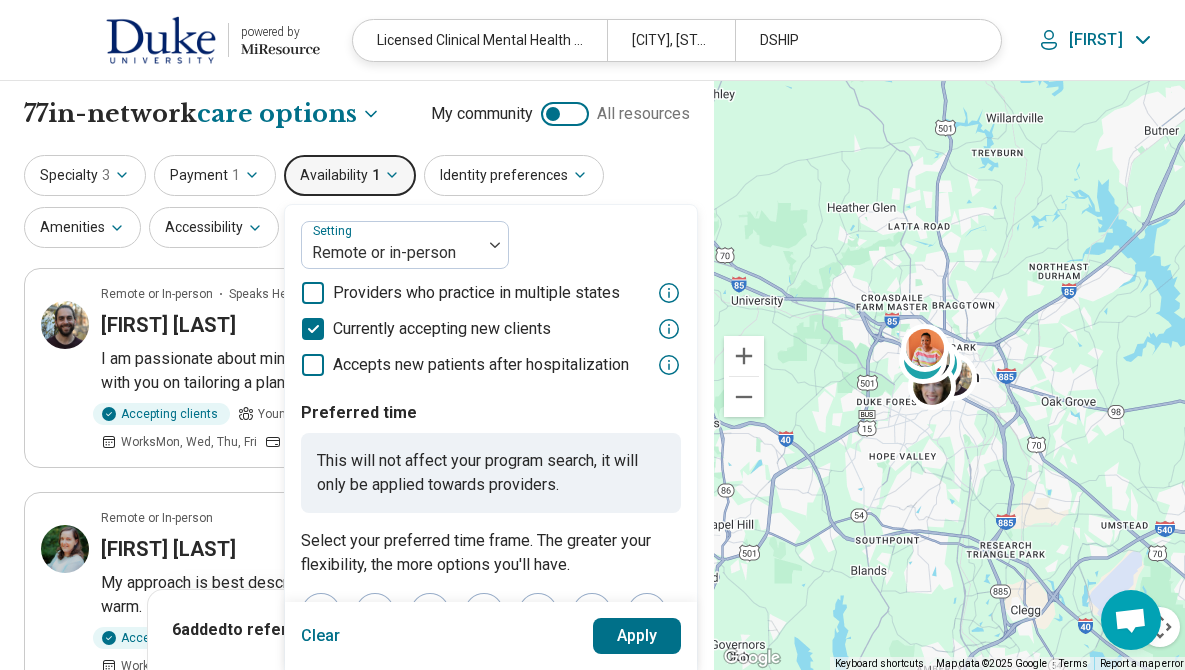 click on "powered by Miresource logo Licensed Clinical Mental Health Counselor (LCMHC), Licensed Clinical Social Worker (LCSW), Psychologist [CITY], [STATE] [FIRST]" at bounding box center (595, 40) 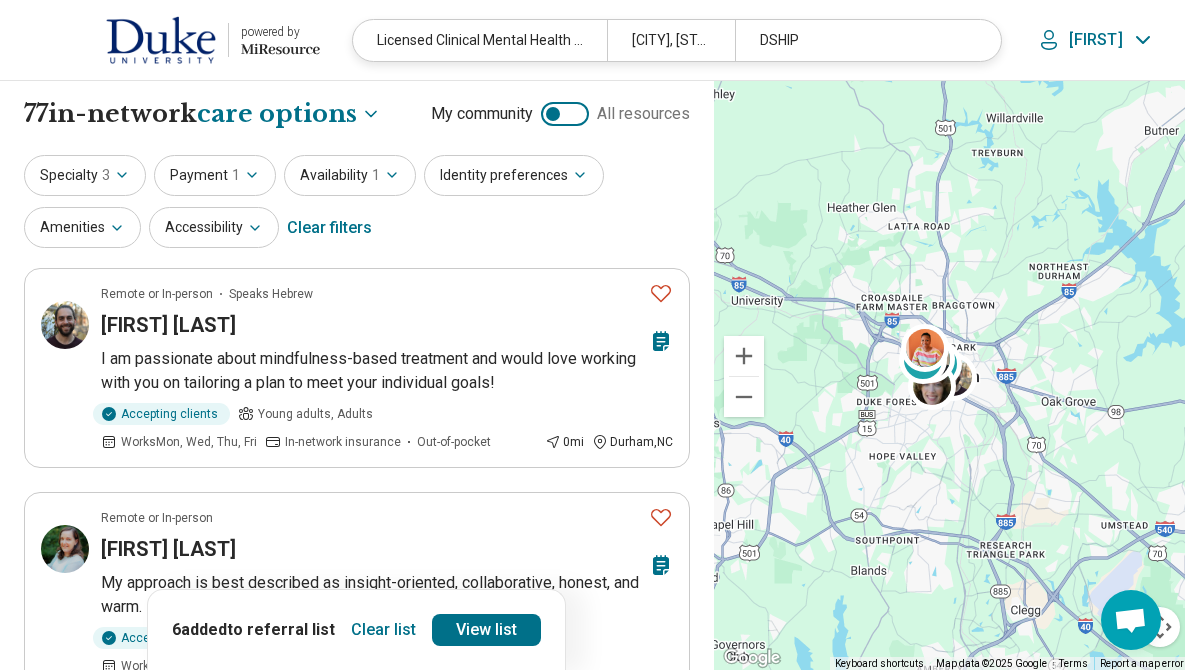 click on "Clear list" at bounding box center [383, 630] 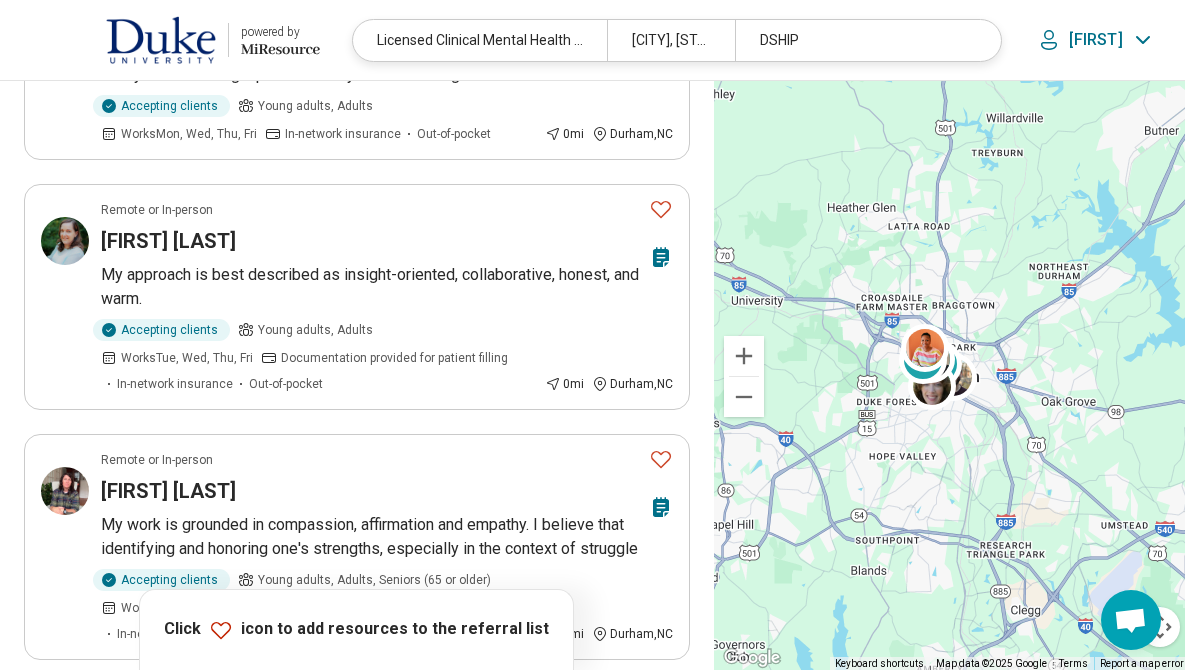 scroll, scrollTop: 346, scrollLeft: 0, axis: vertical 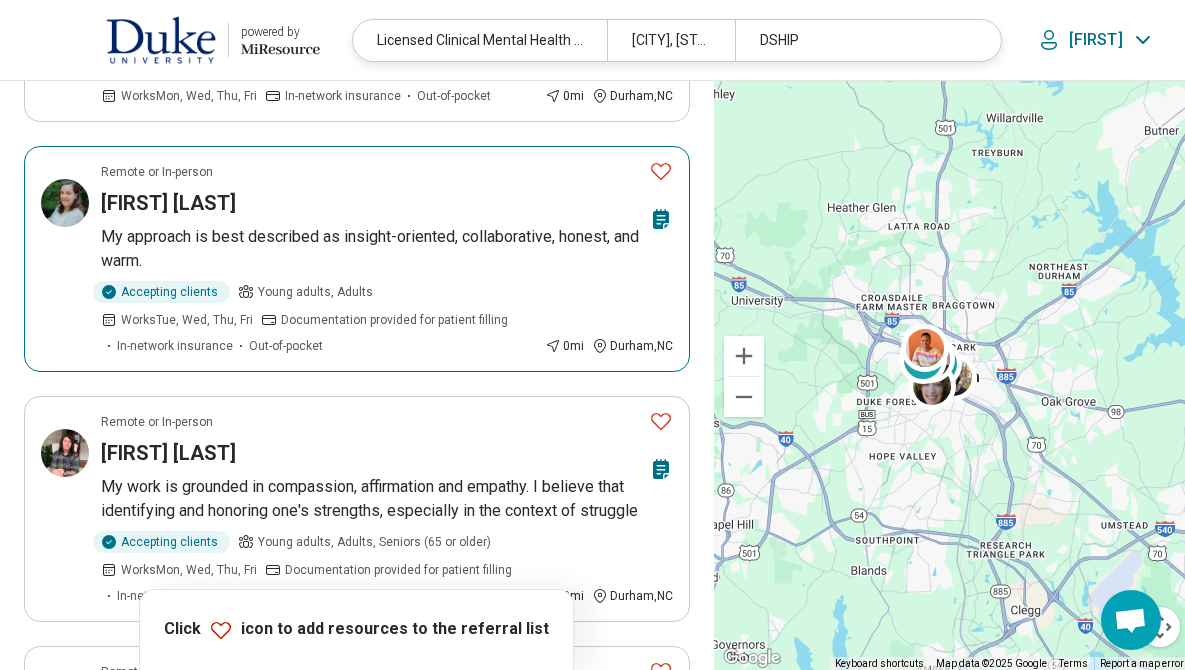 click 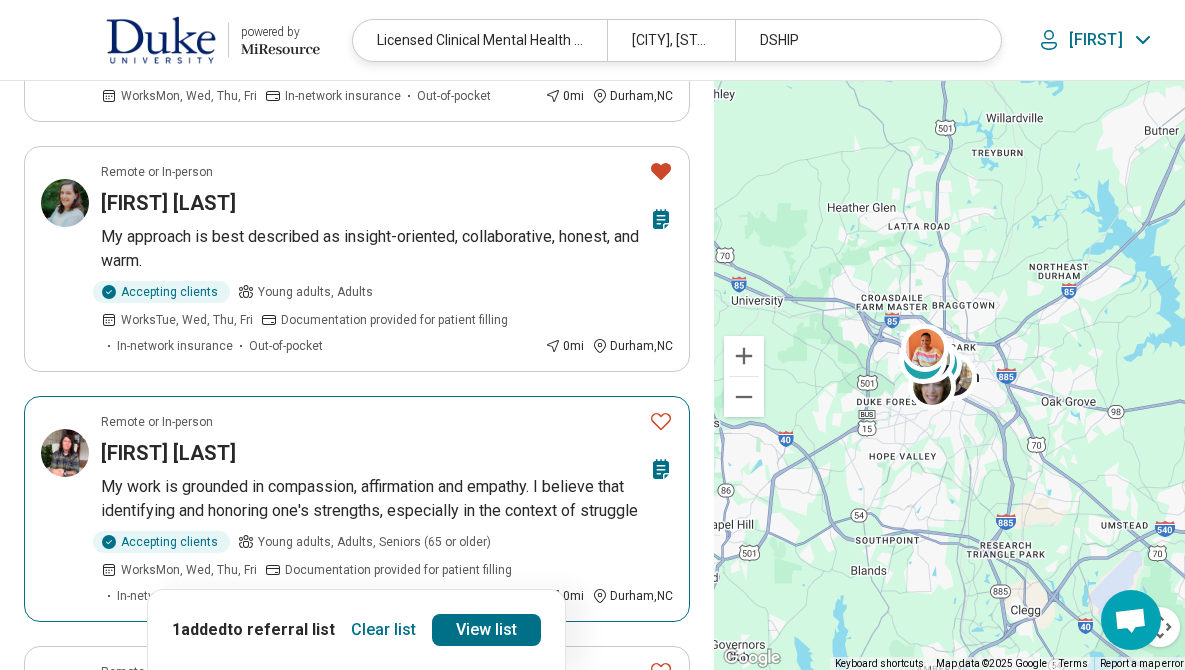click 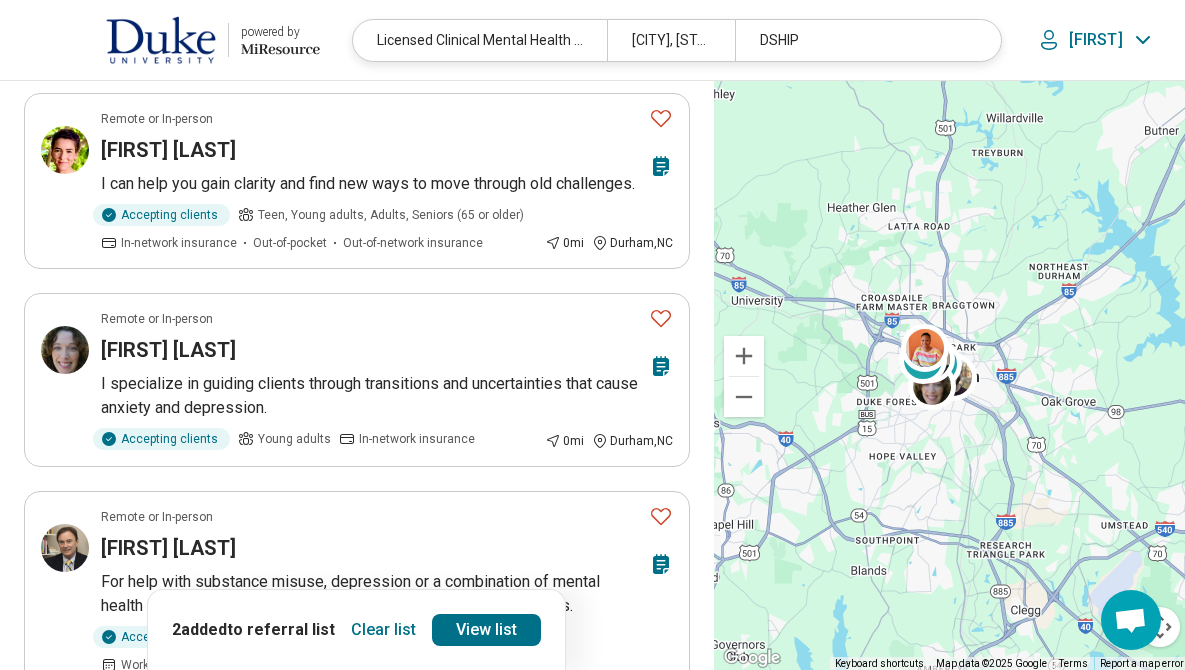 scroll, scrollTop: 1192, scrollLeft: 0, axis: vertical 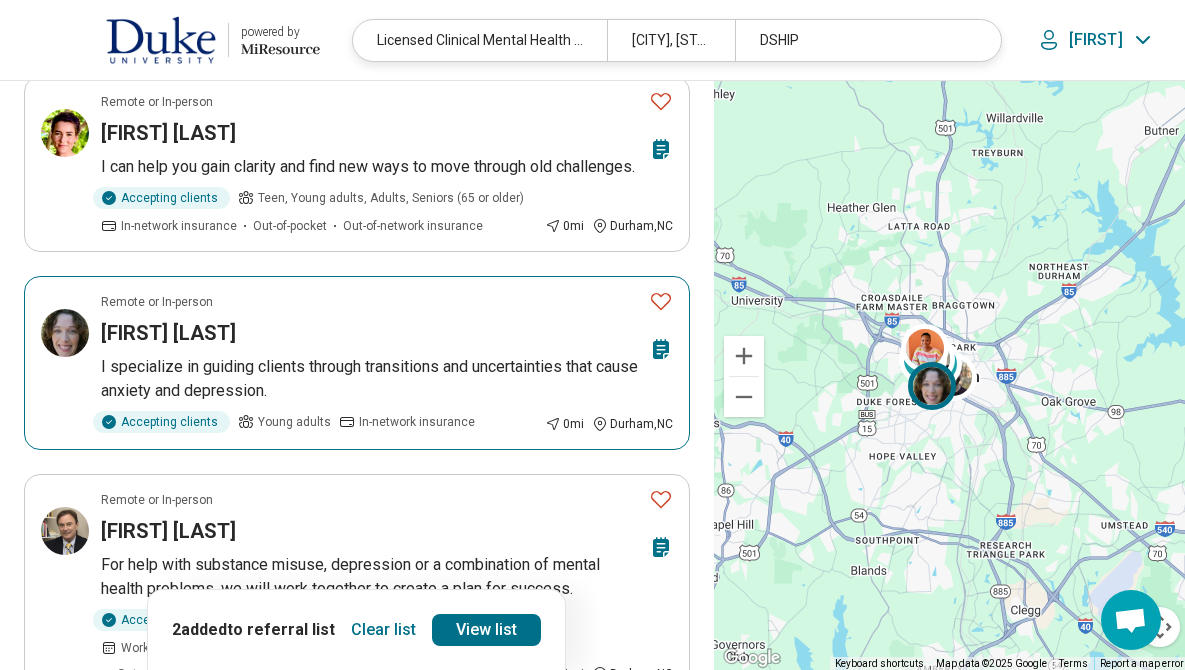 click 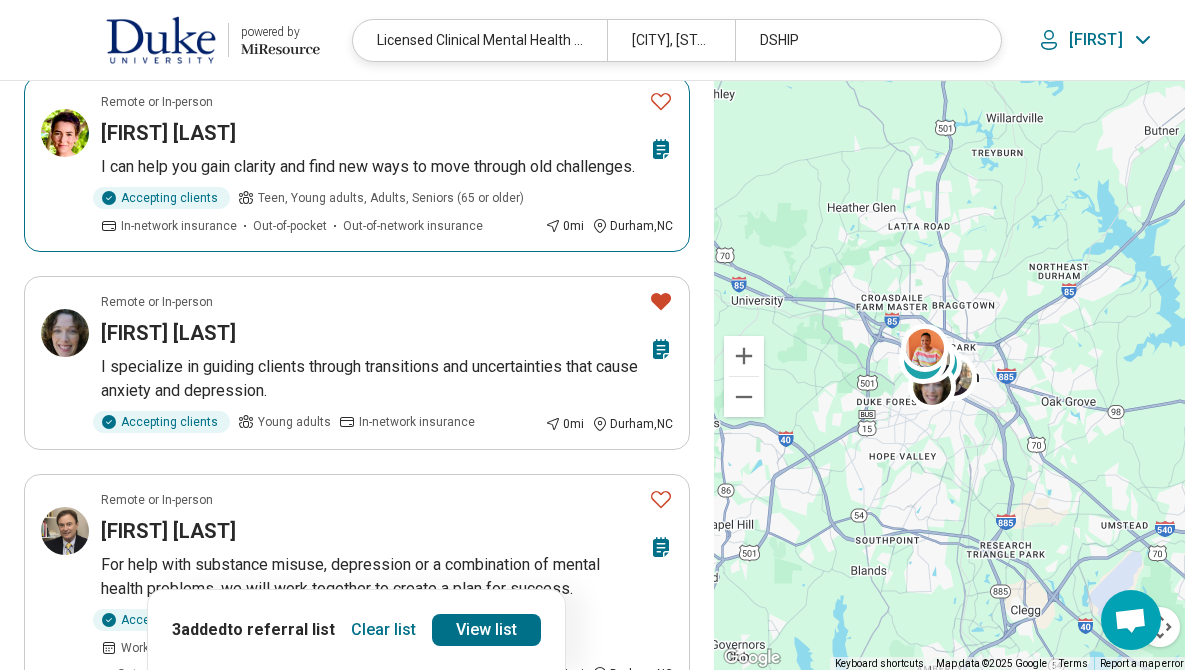 click 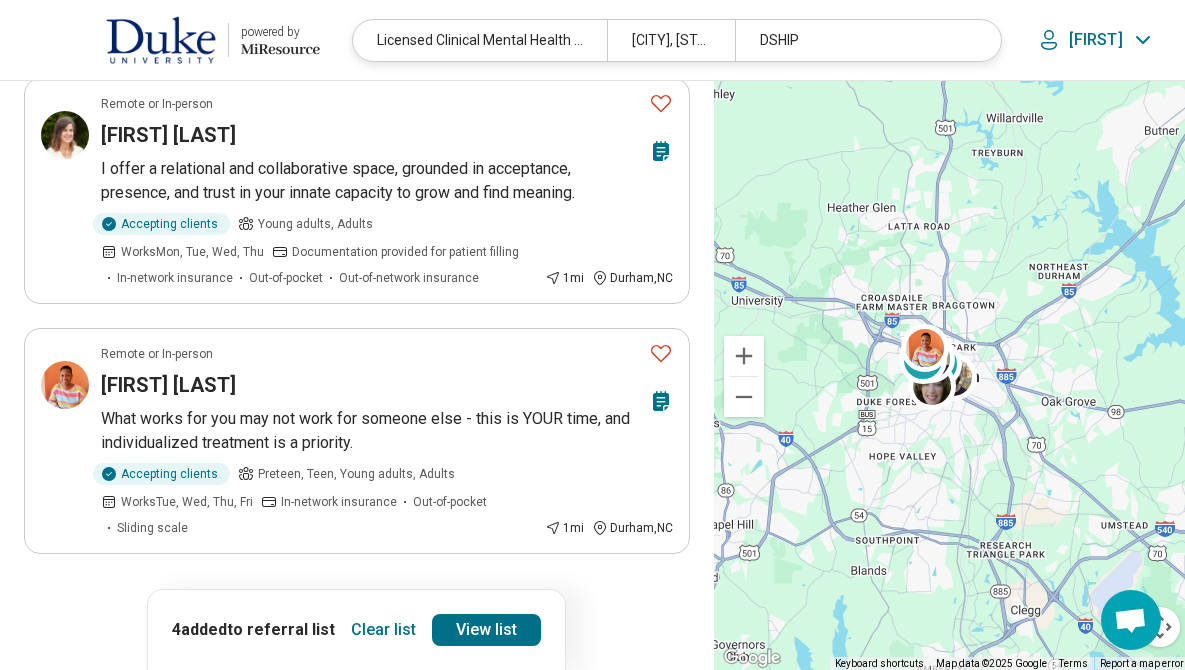 scroll, scrollTop: 2092, scrollLeft: 0, axis: vertical 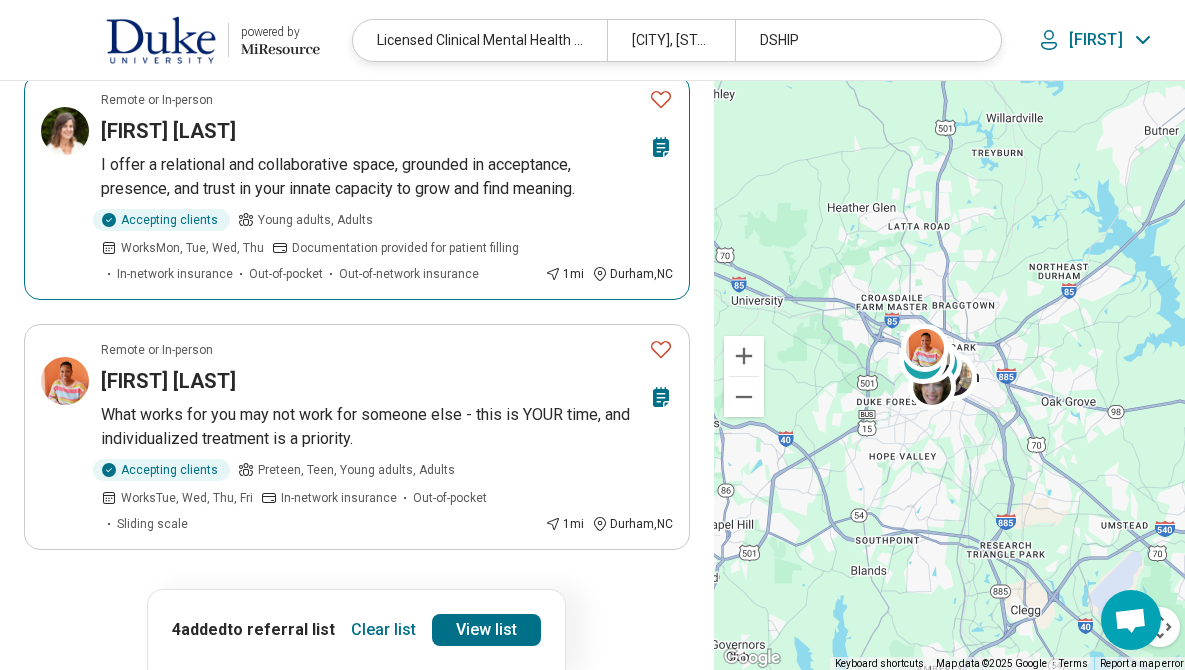 click 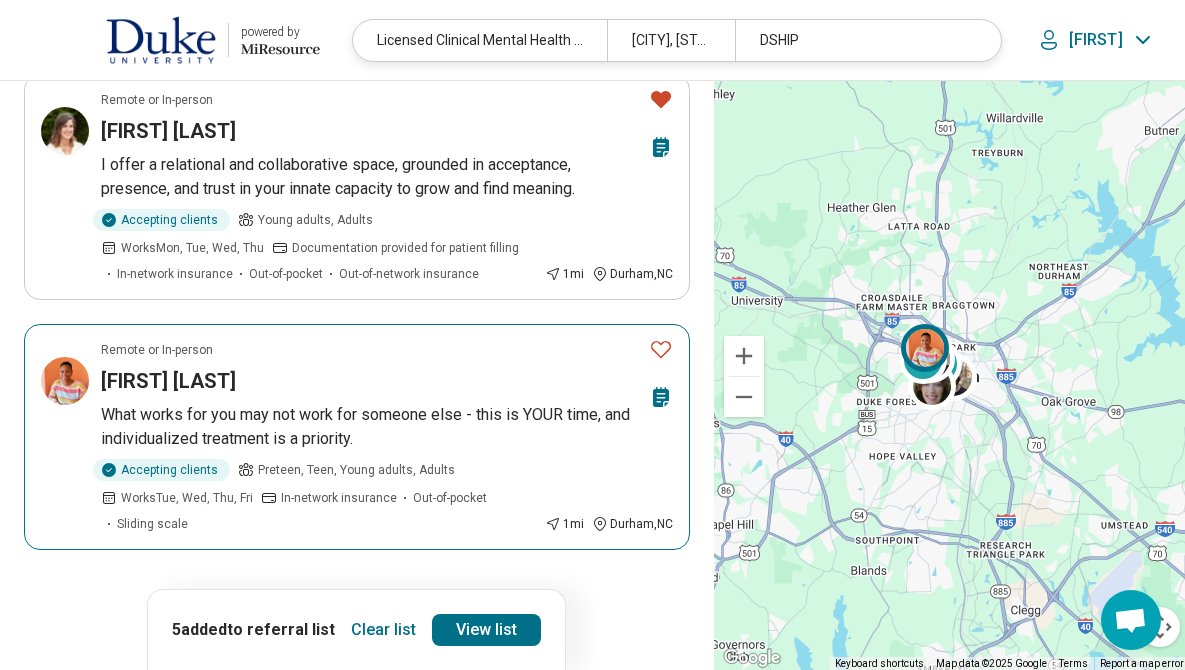 click 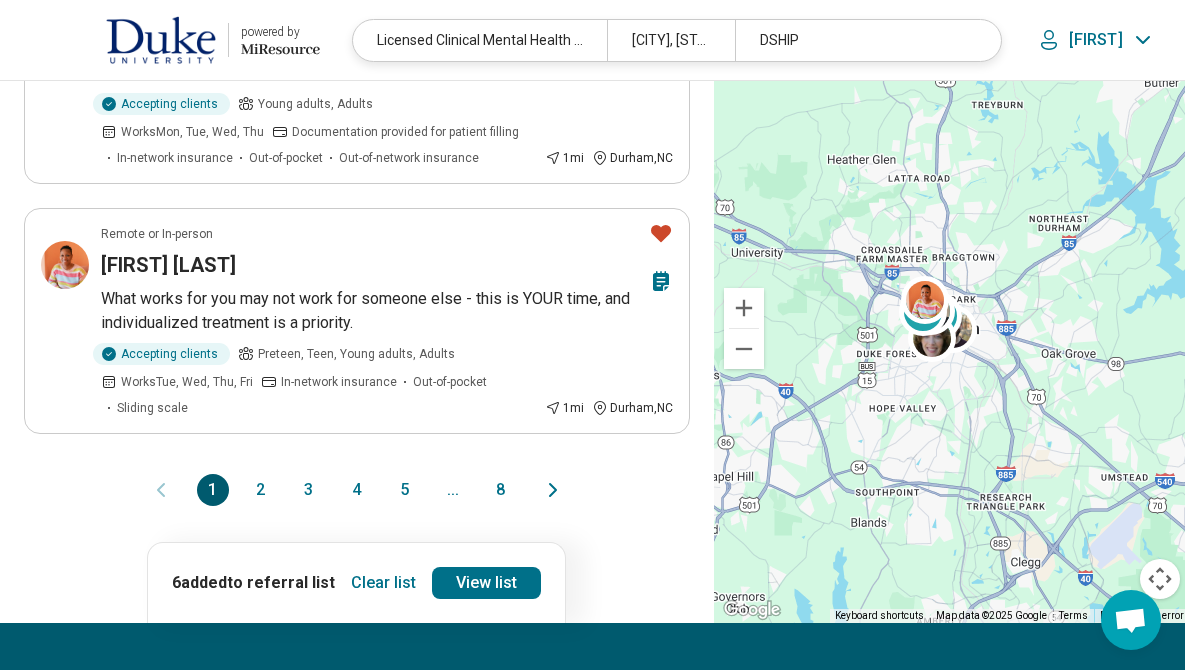 scroll, scrollTop: 2210, scrollLeft: 0, axis: vertical 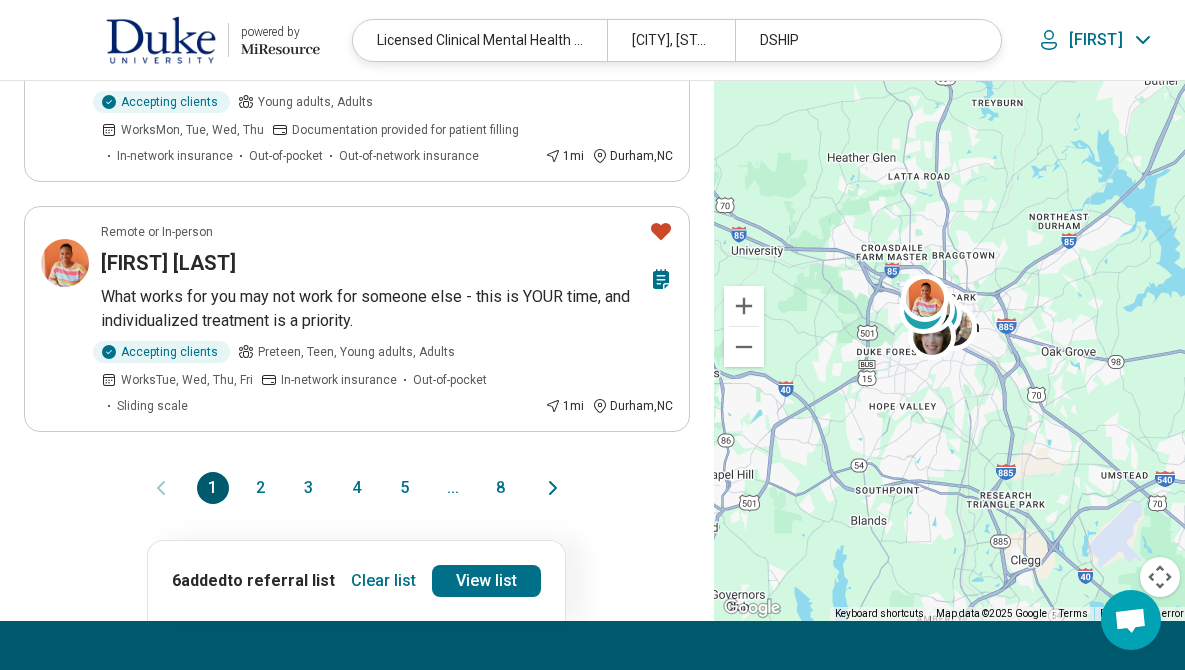 click on "2" at bounding box center [261, 488] 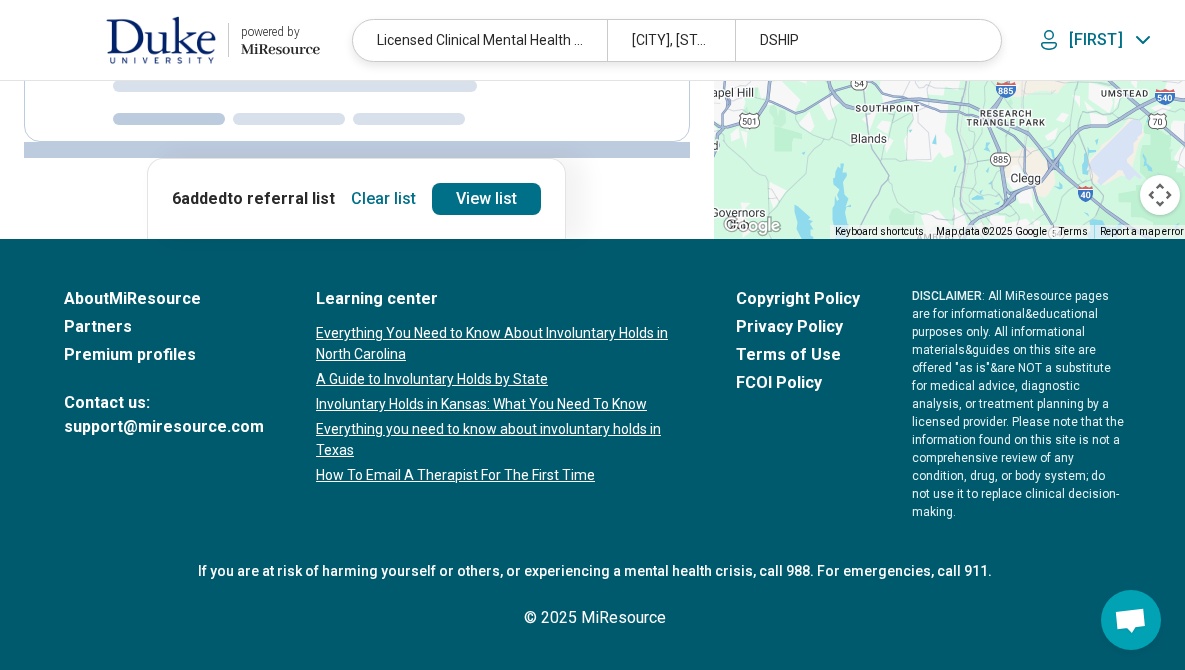 scroll, scrollTop: 0, scrollLeft: 0, axis: both 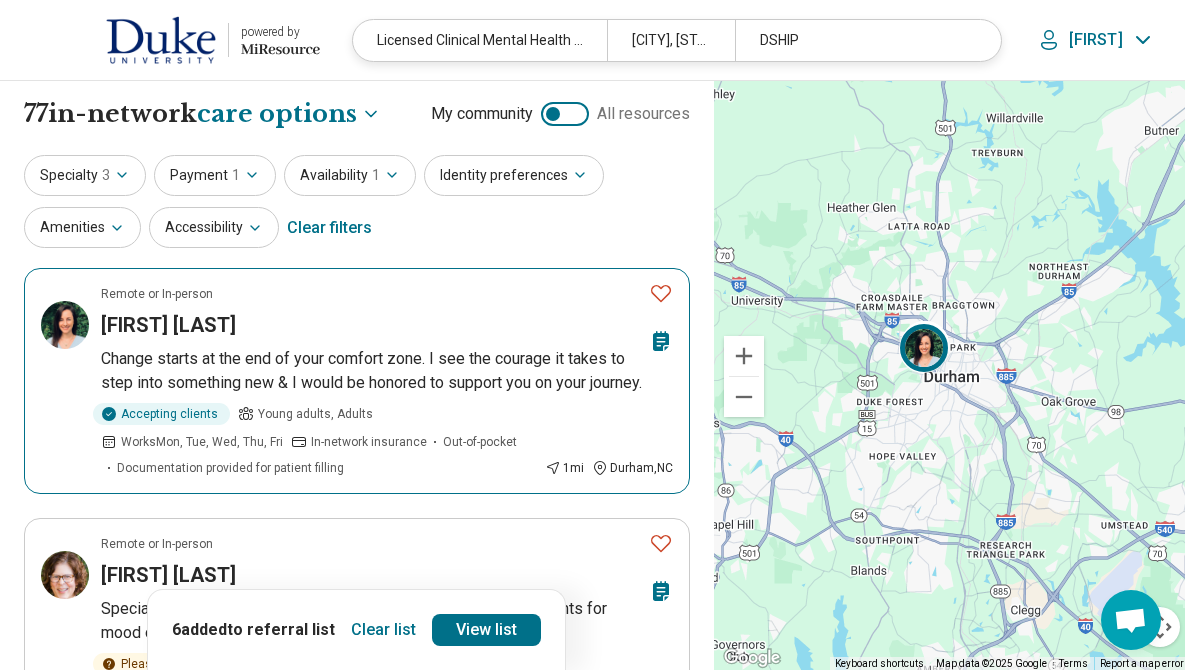 click 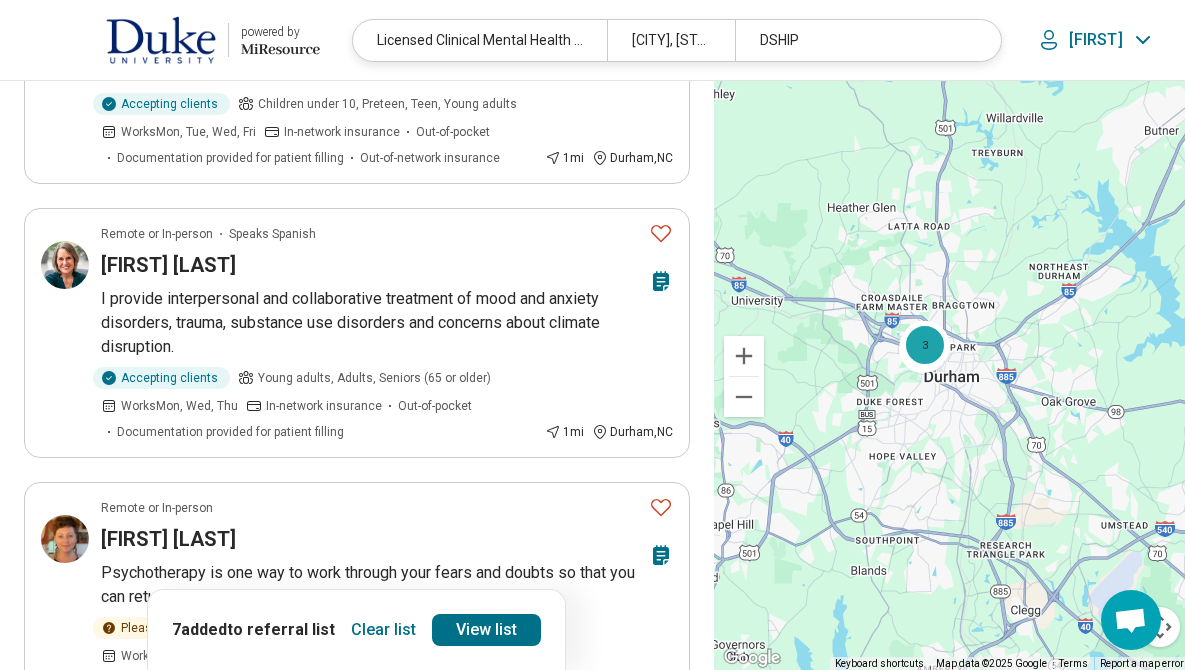 scroll, scrollTop: 839, scrollLeft: 0, axis: vertical 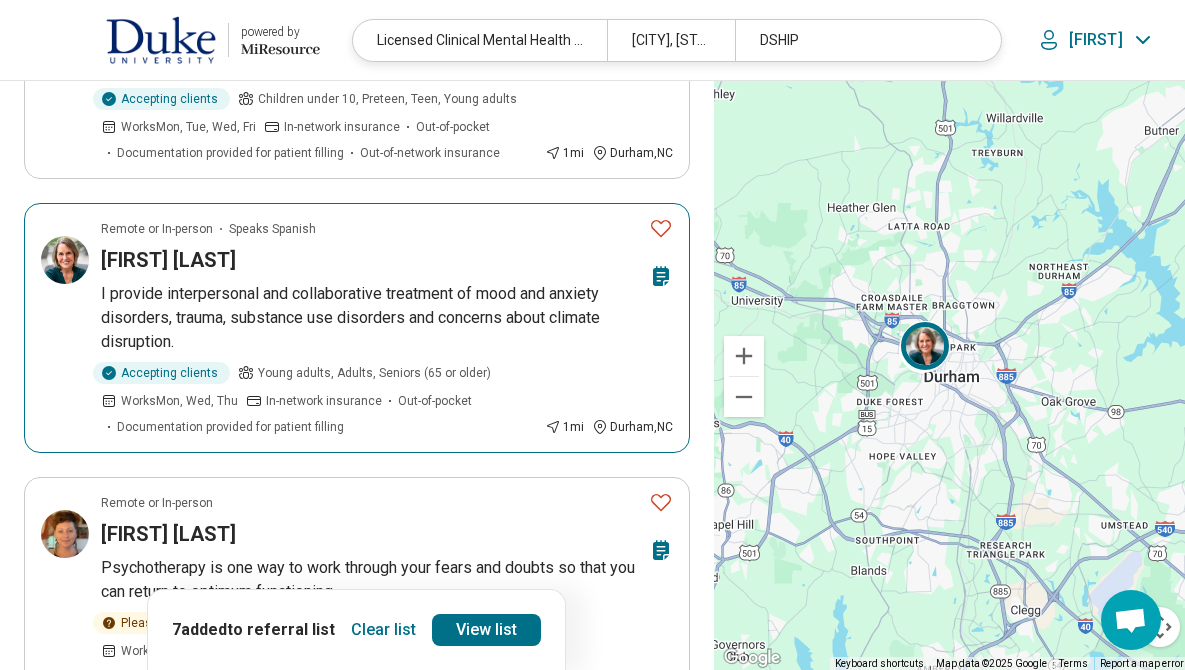 click 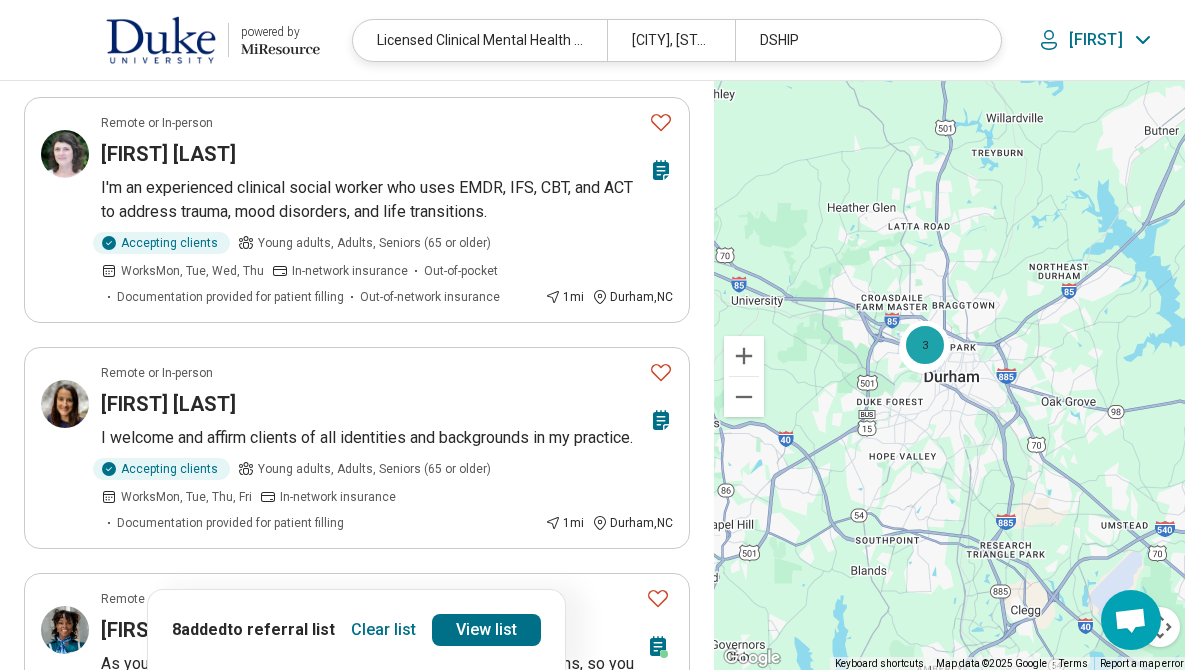 scroll, scrollTop: 2013, scrollLeft: 0, axis: vertical 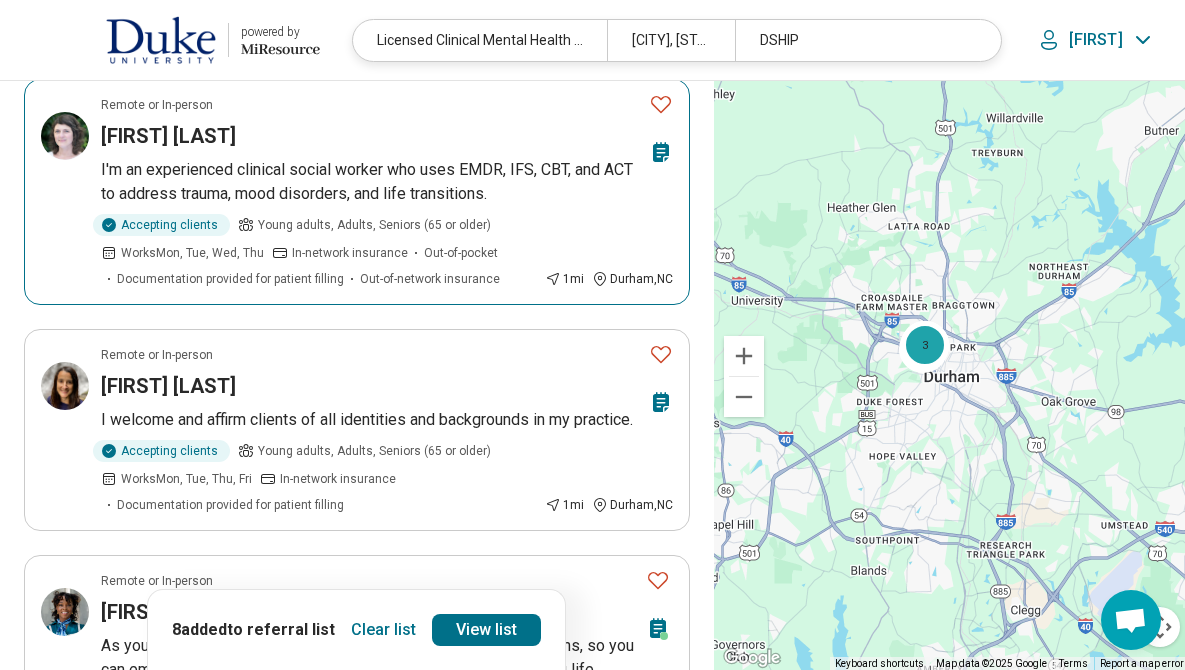 click 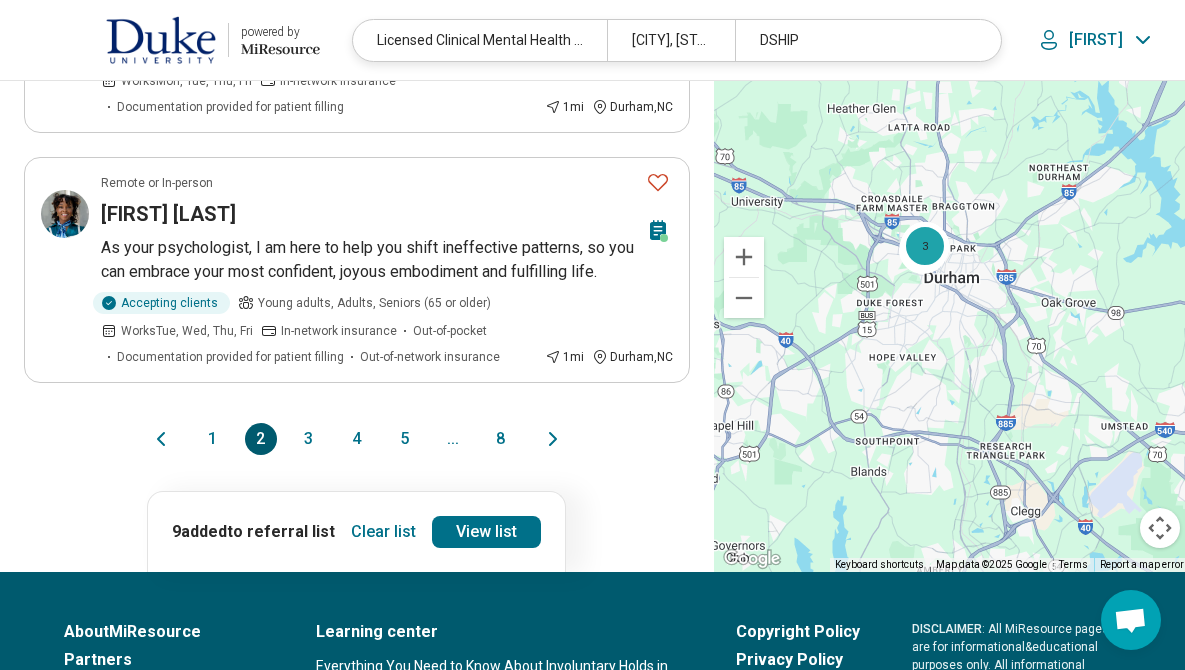 scroll, scrollTop: 2413, scrollLeft: 0, axis: vertical 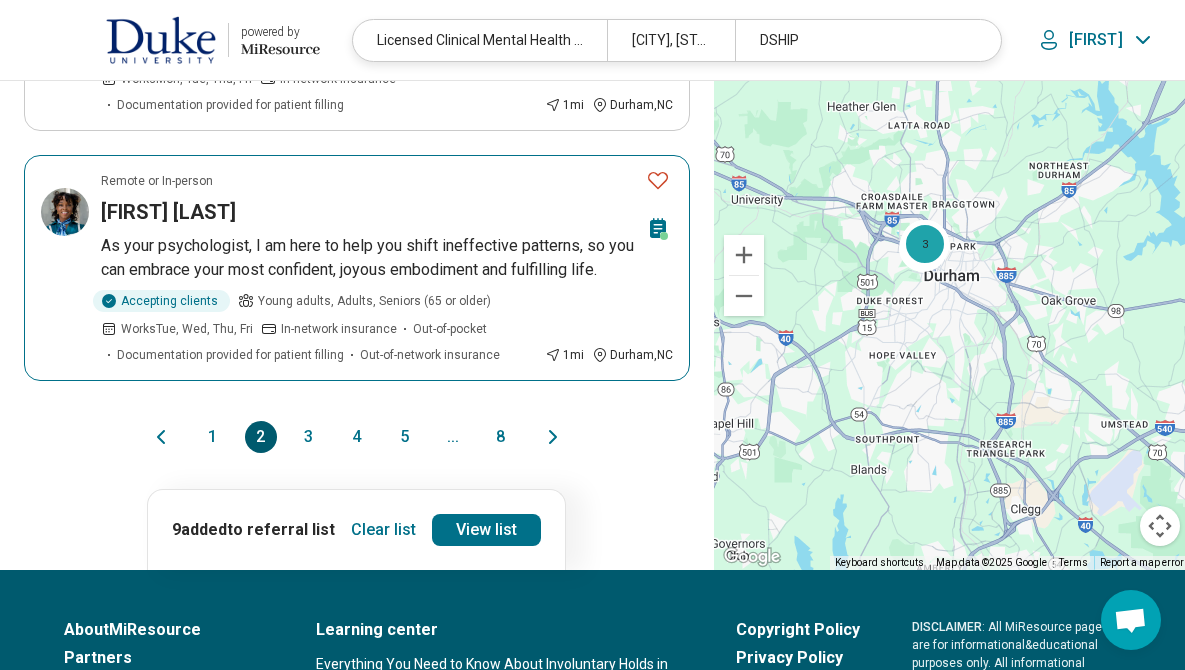 click 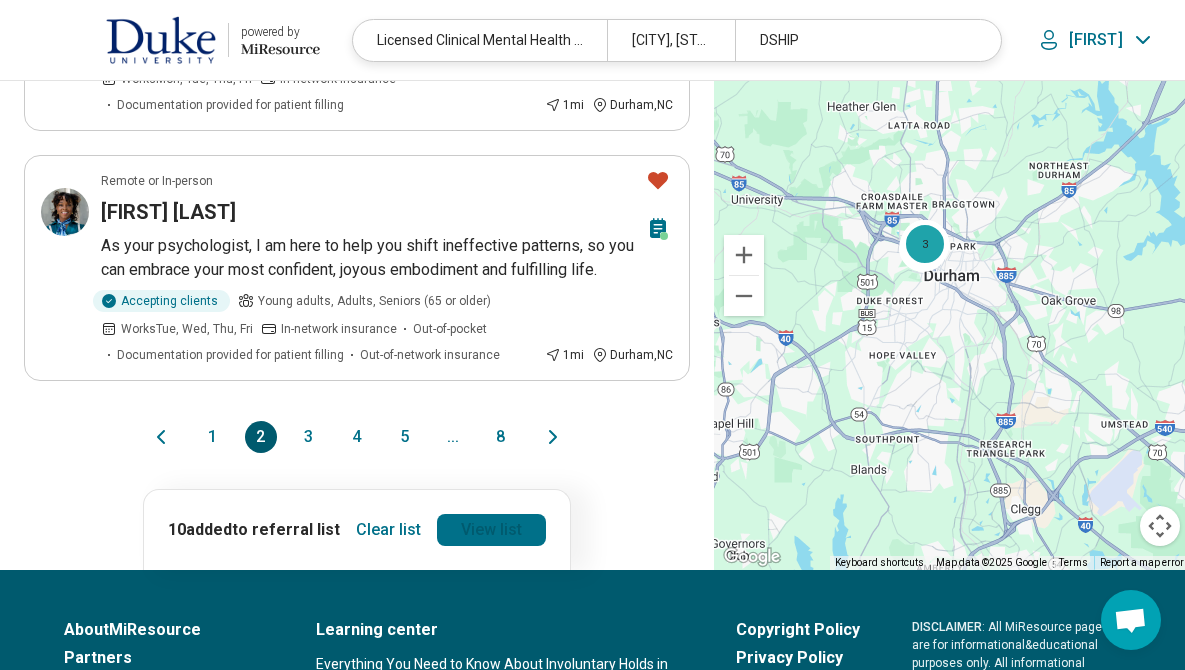 click on "View list" at bounding box center [491, 530] 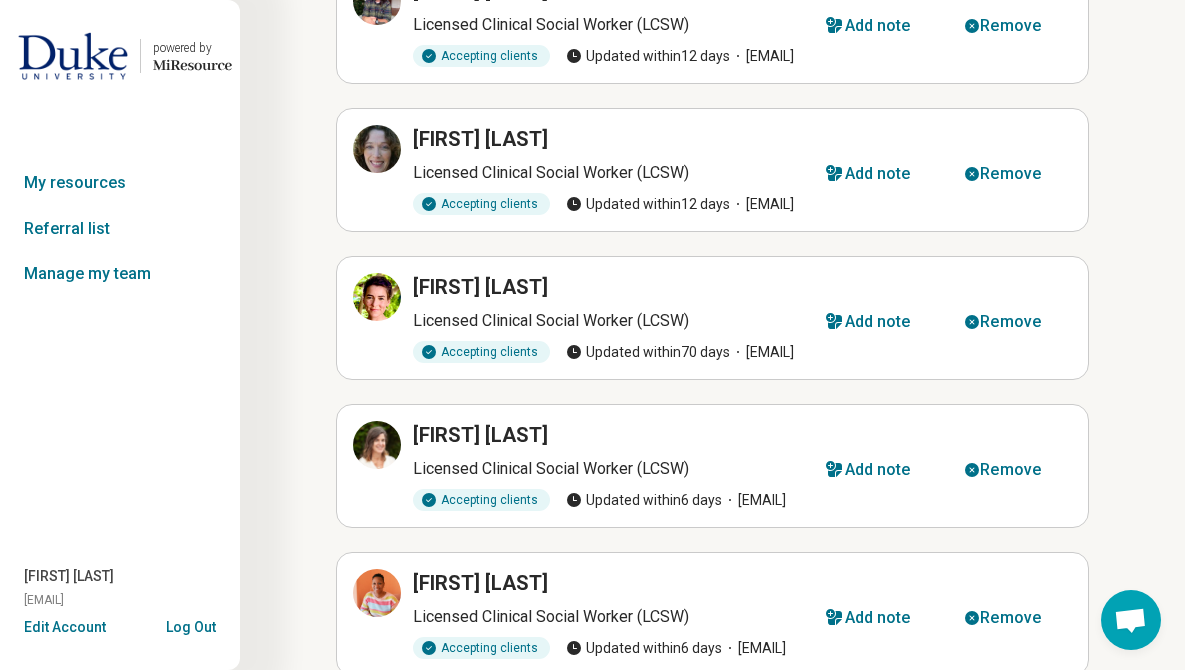 scroll, scrollTop: 0, scrollLeft: 0, axis: both 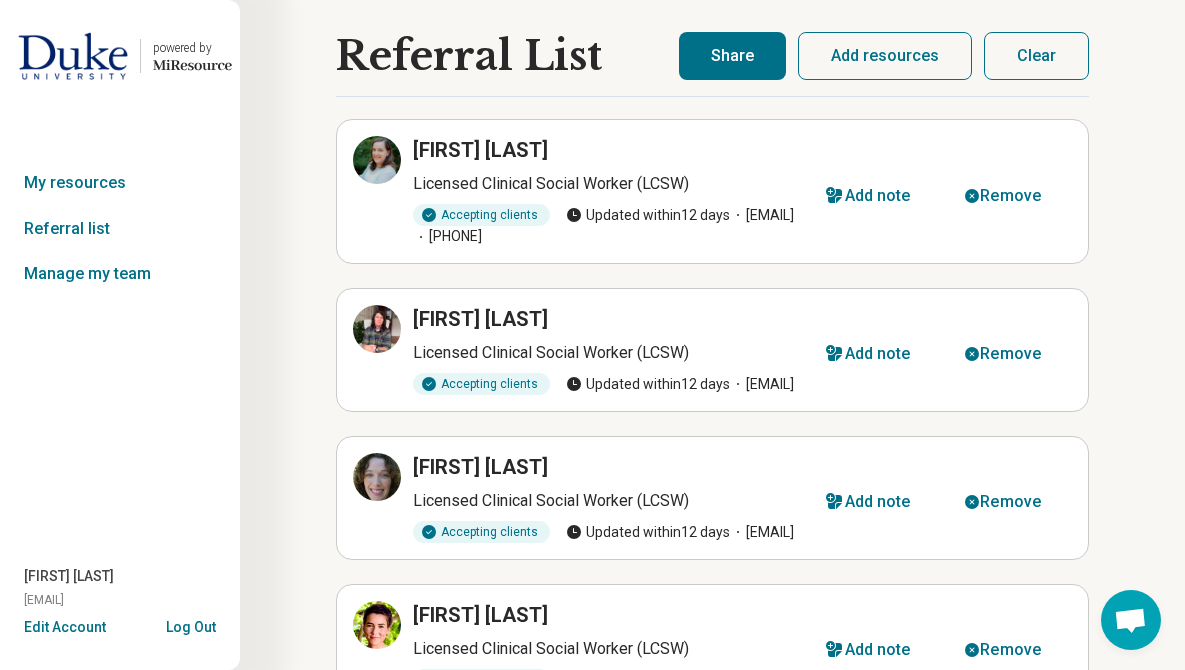 click on "Share" at bounding box center [732, 56] 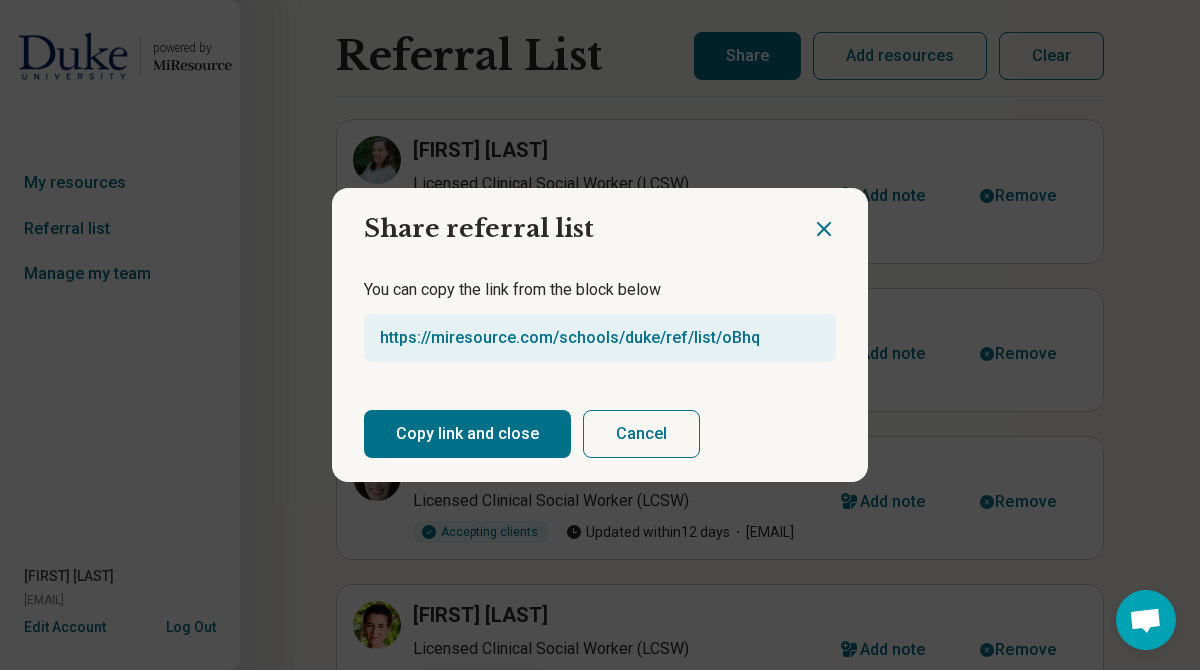 click on "Copy link and close" at bounding box center [467, 434] 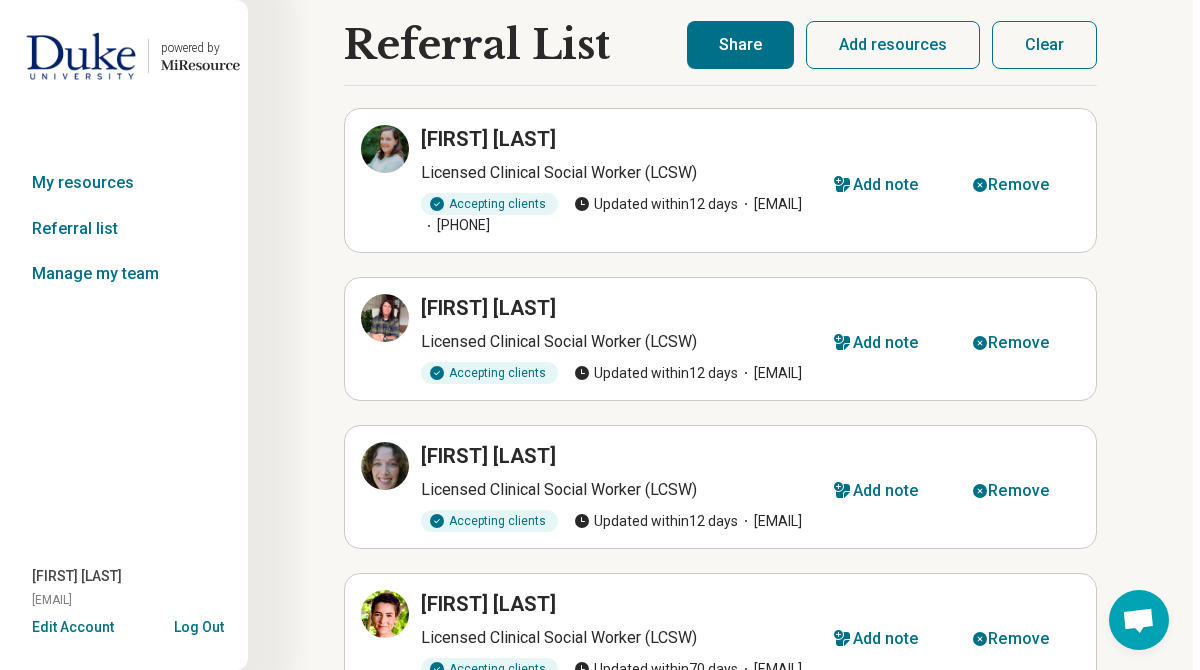 scroll, scrollTop: 0, scrollLeft: 0, axis: both 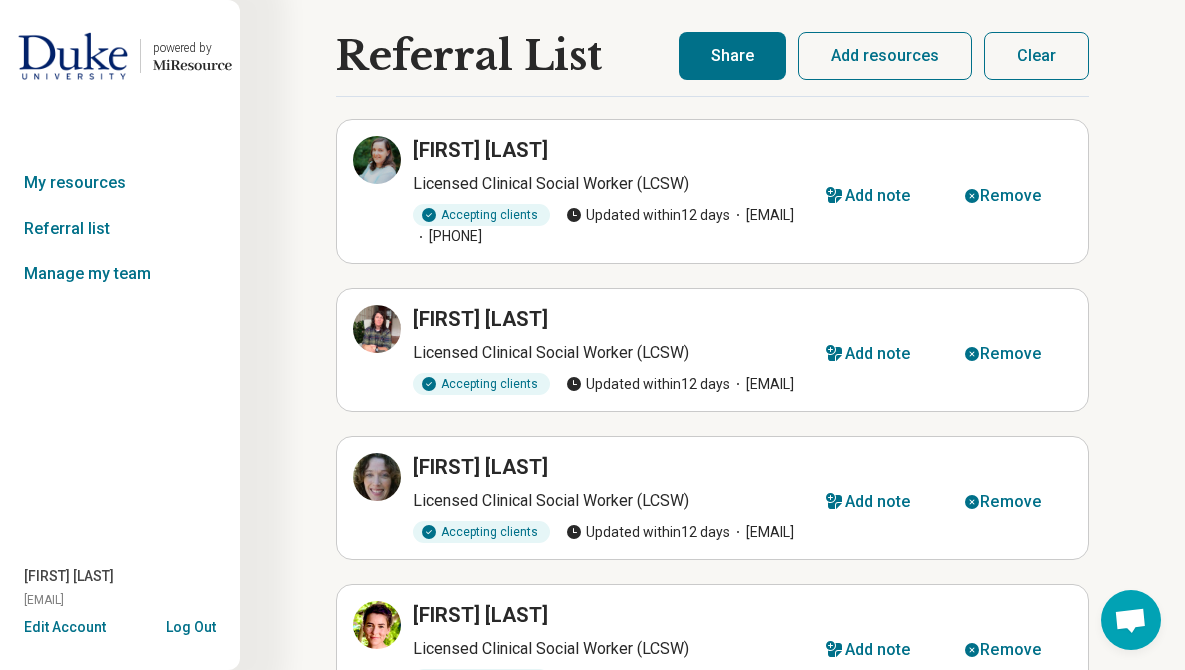 click on "Clear" at bounding box center [1036, 56] 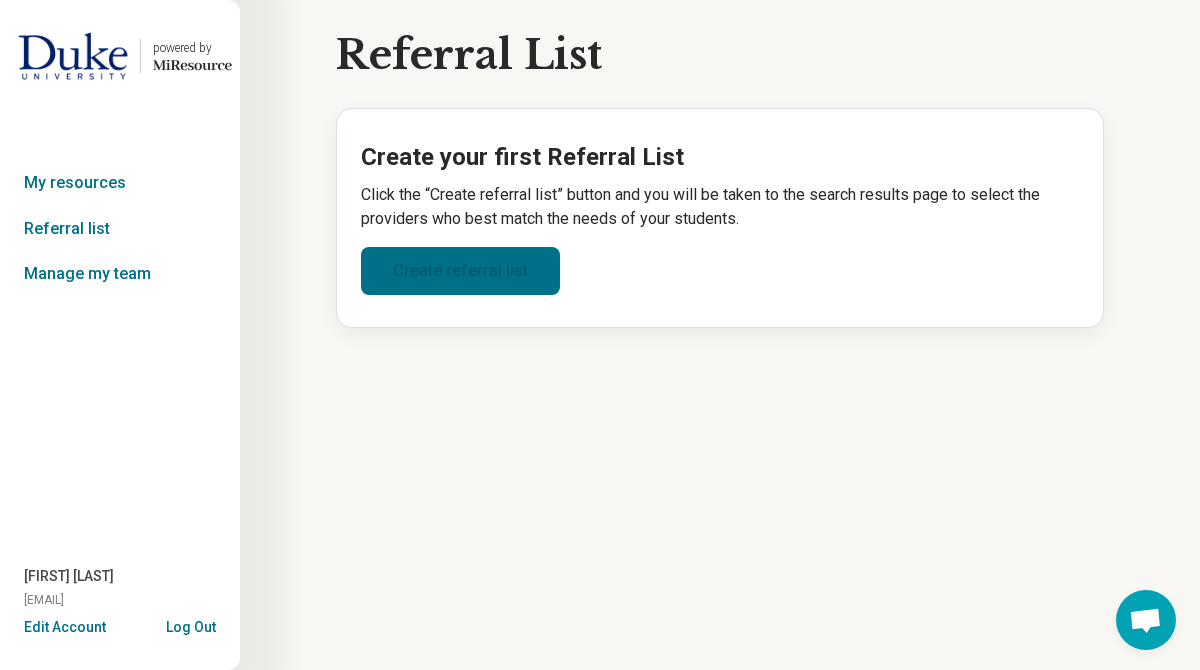 click on "Create referral list" at bounding box center [460, 271] 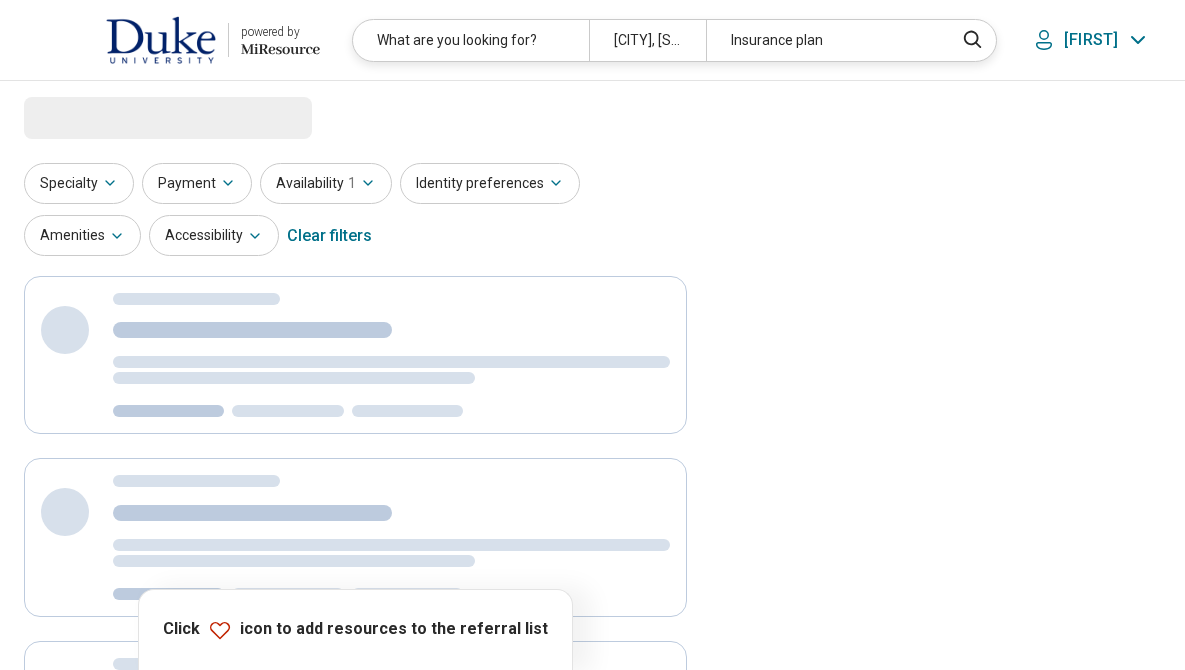 scroll, scrollTop: 0, scrollLeft: 0, axis: both 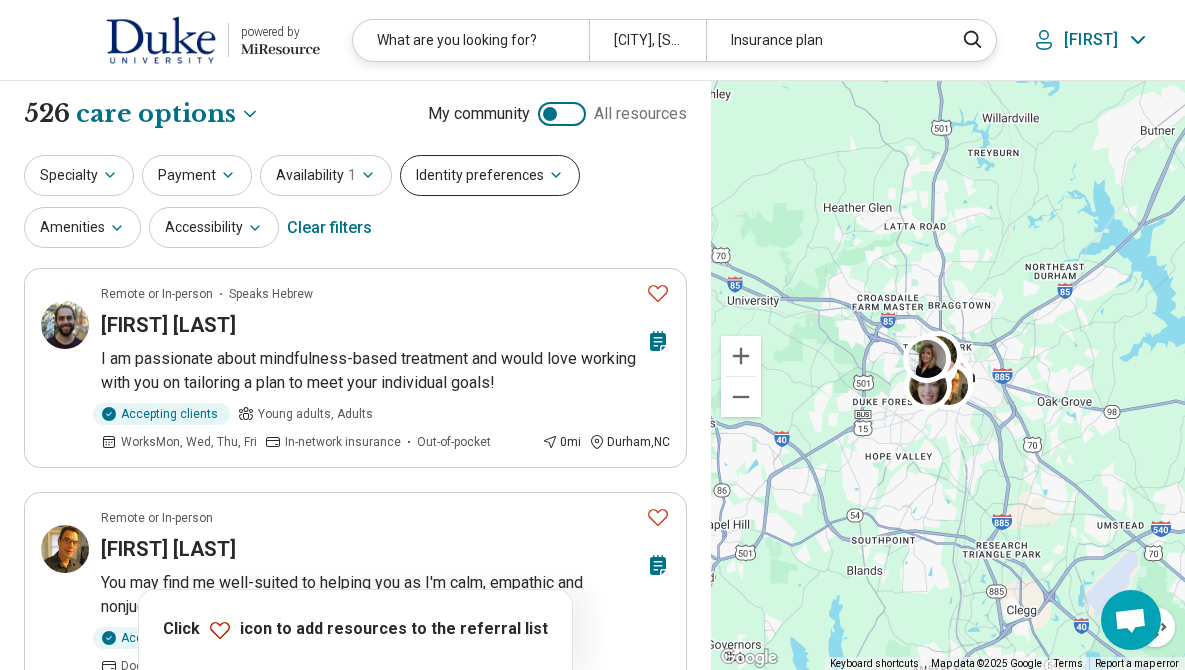 click on "Identity preferences" at bounding box center (490, 175) 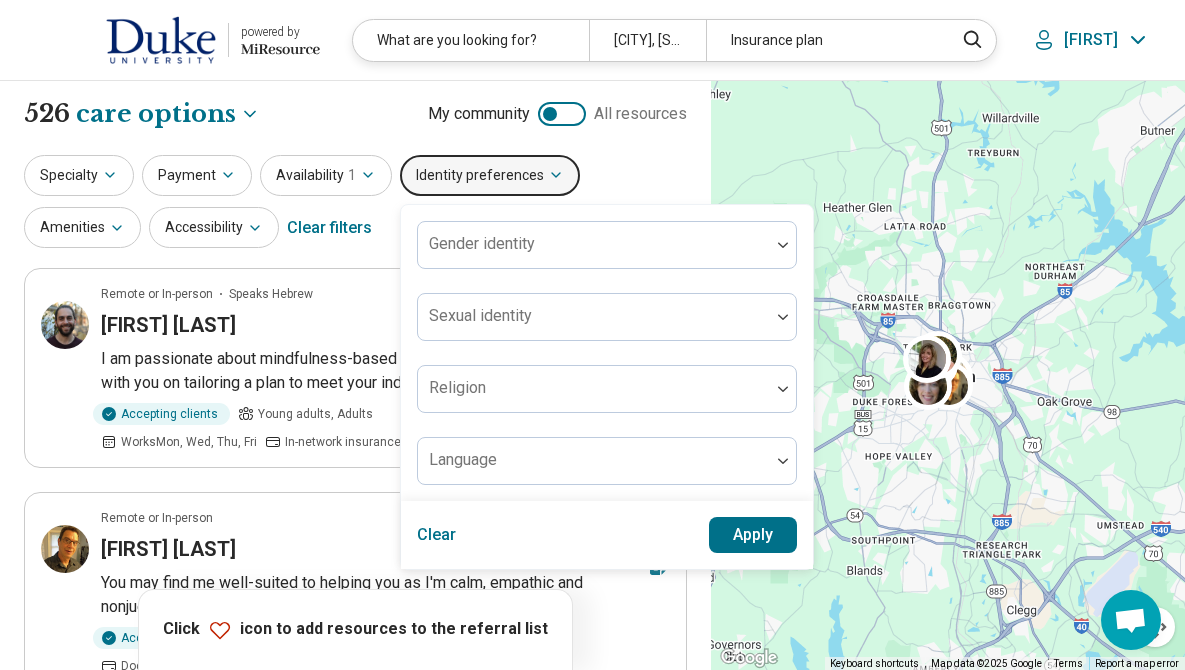 click on "**********" at bounding box center [355, 114] 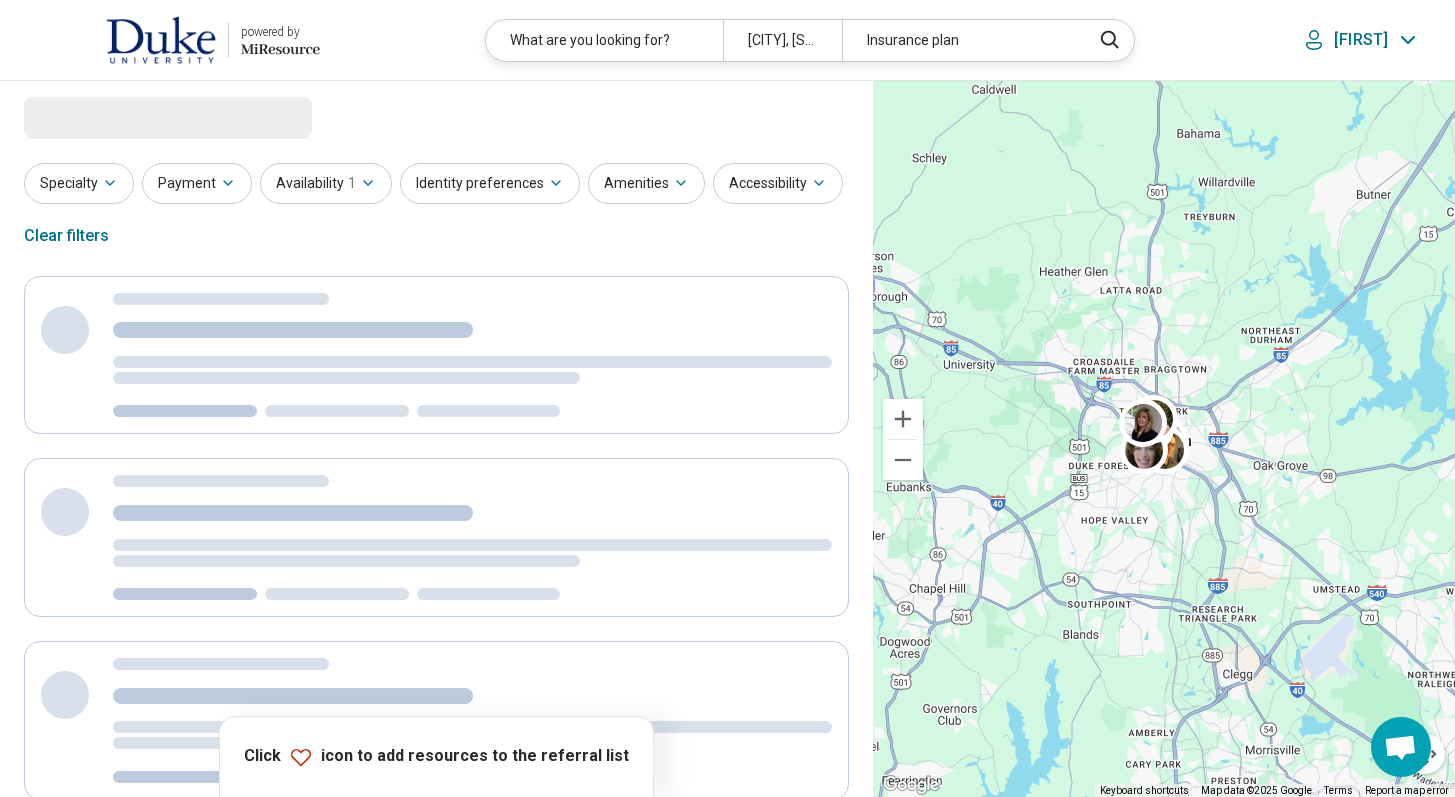 select on "***" 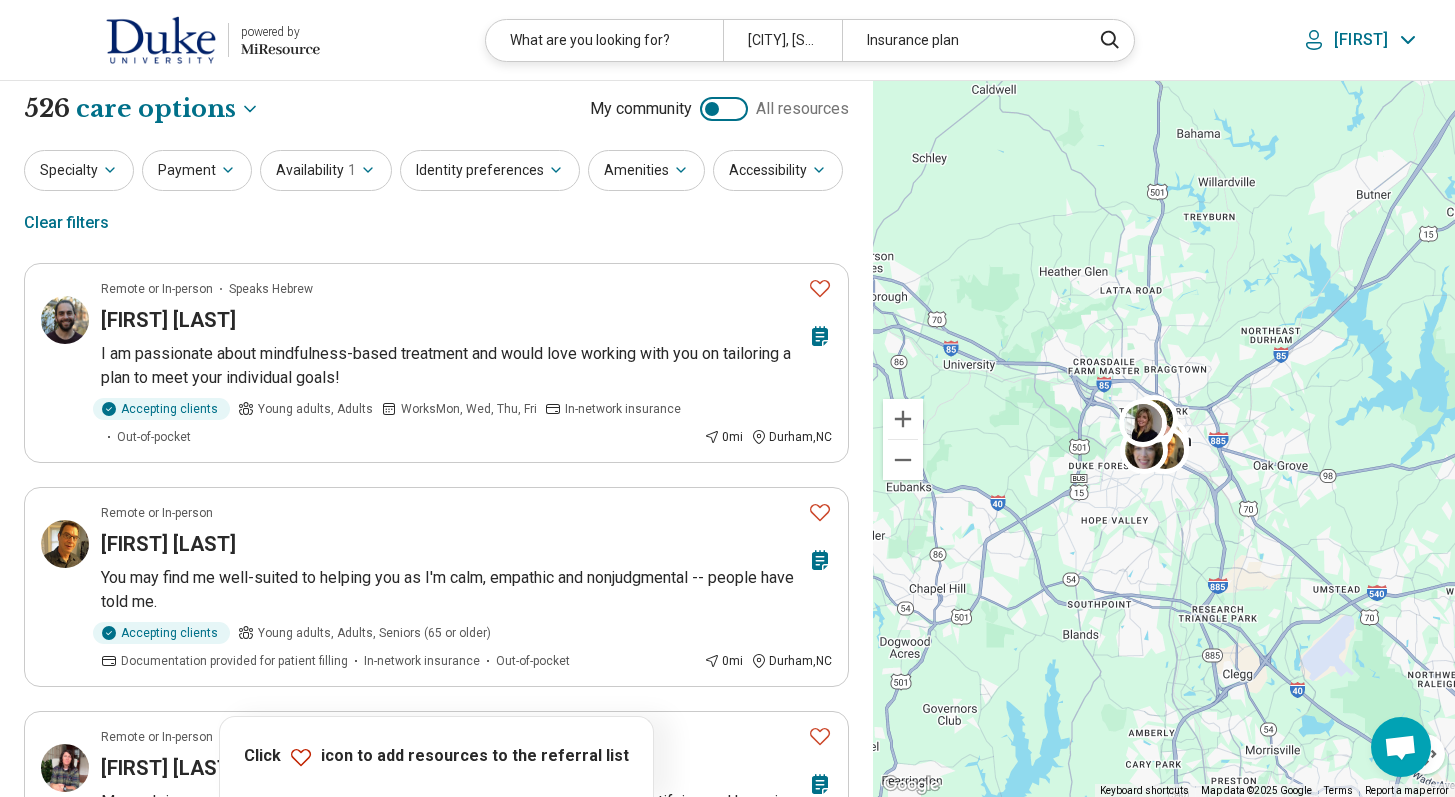 scroll, scrollTop: 0, scrollLeft: 0, axis: both 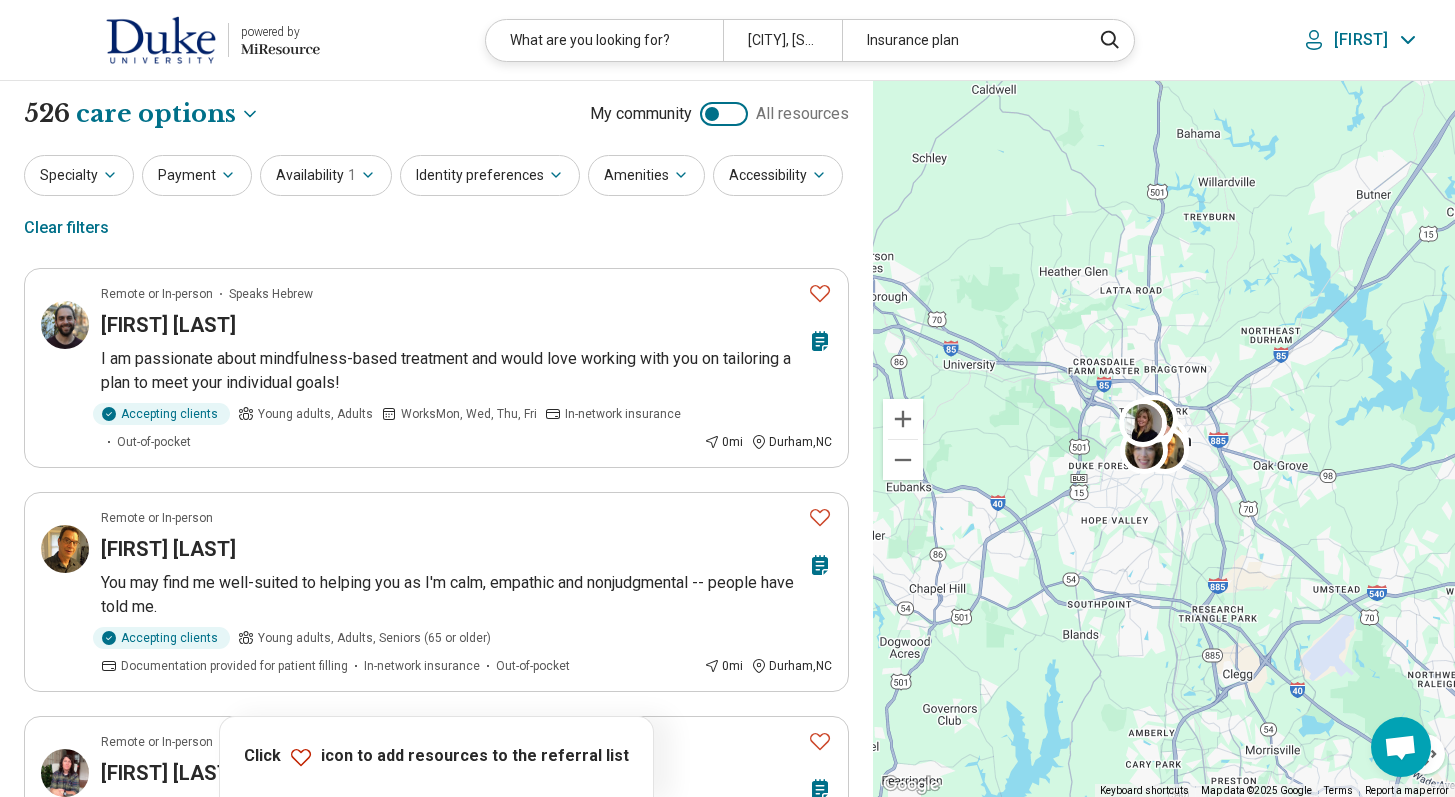 click on "powered by Miresource logo What are you looking for? Durham, NC Insurance plan Calvin" at bounding box center (727, 40) 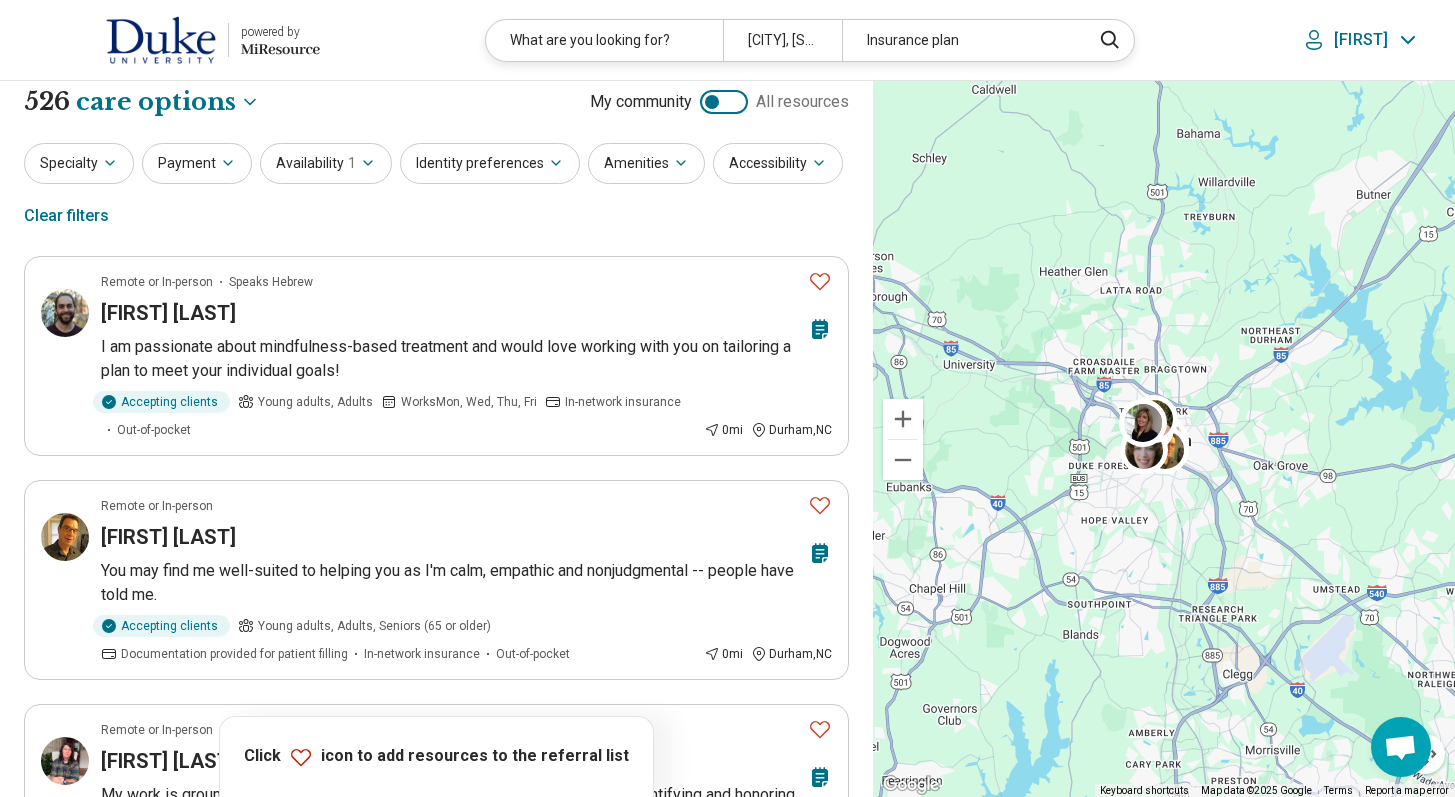 scroll, scrollTop: 0, scrollLeft: 0, axis: both 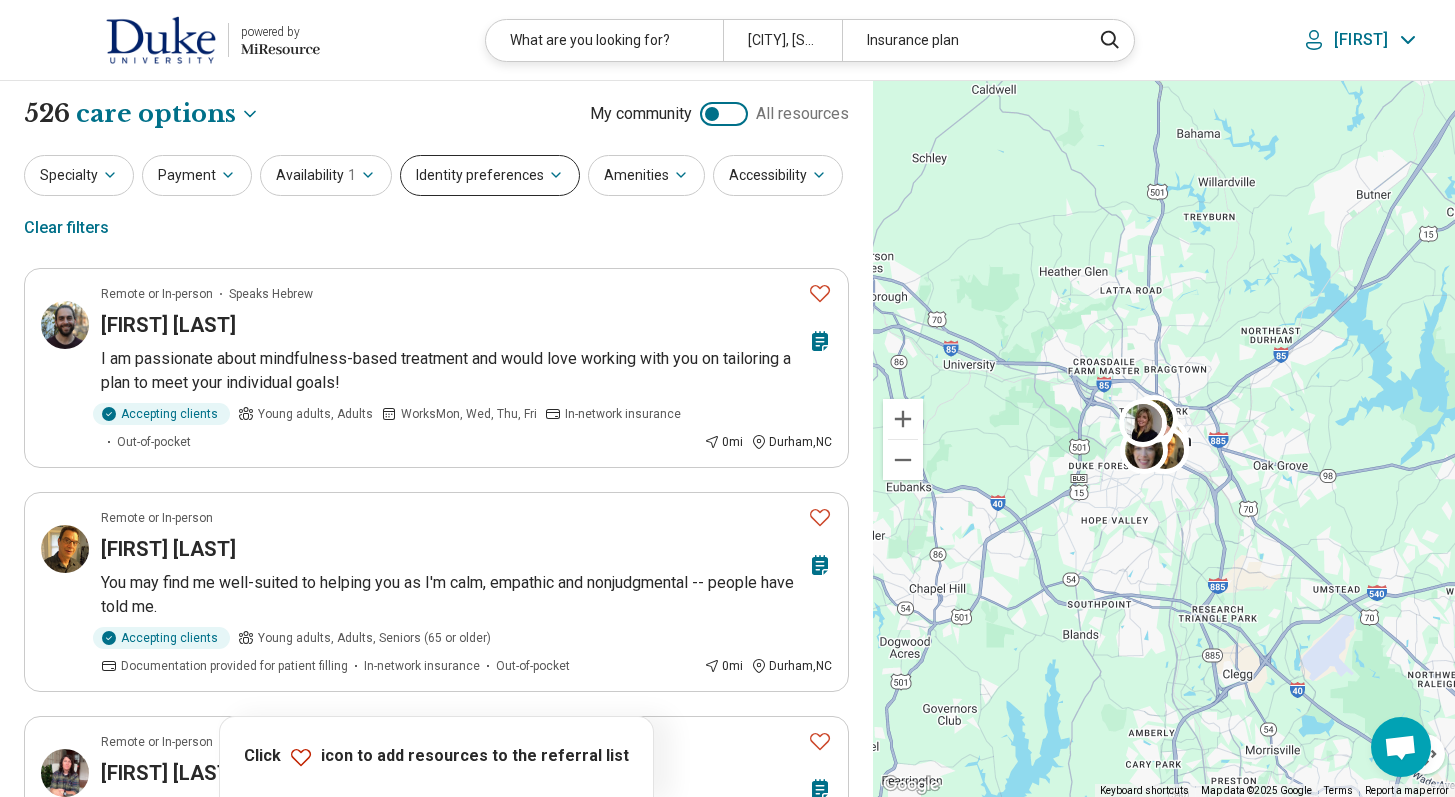 click on "Identity preferences" at bounding box center [490, 175] 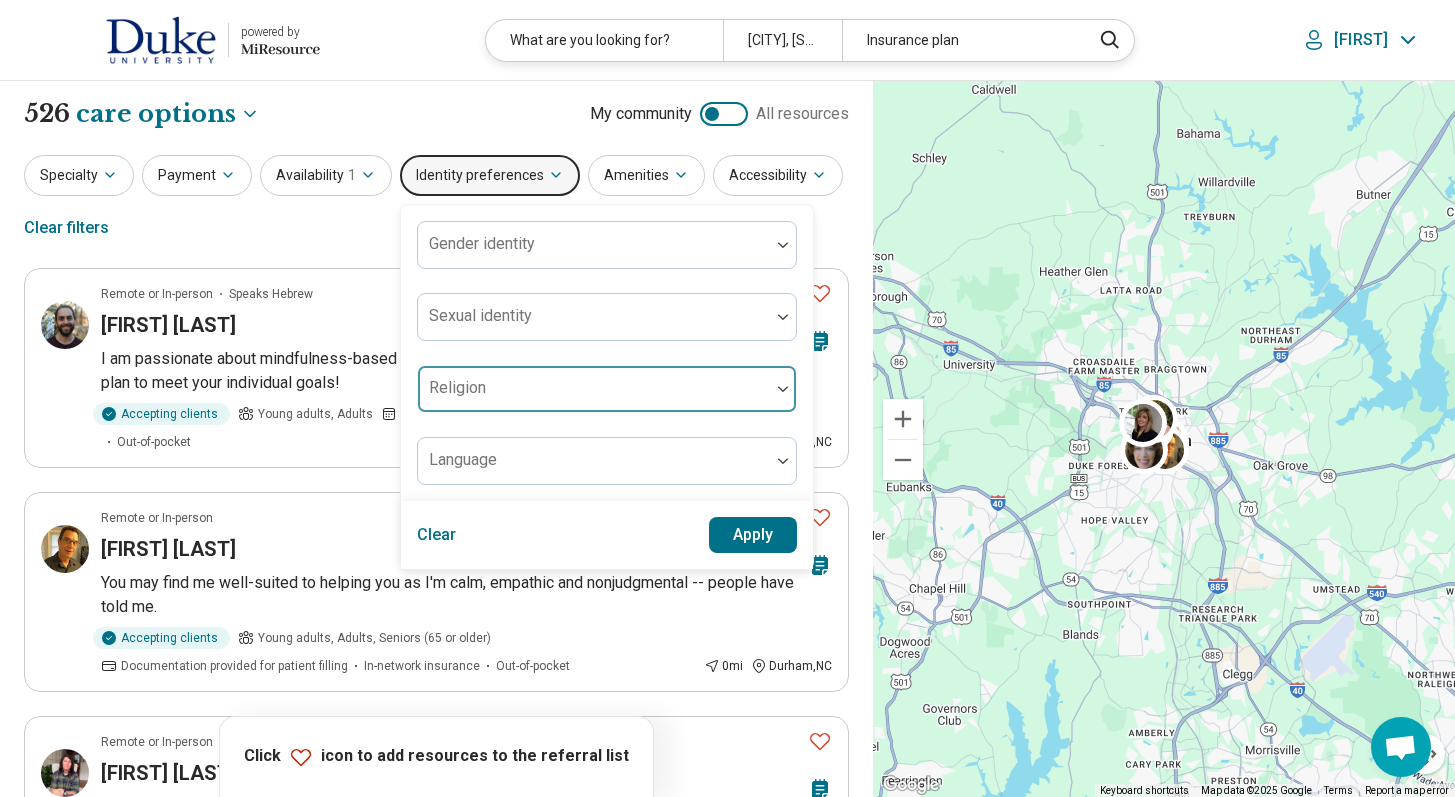 click at bounding box center (594, 397) 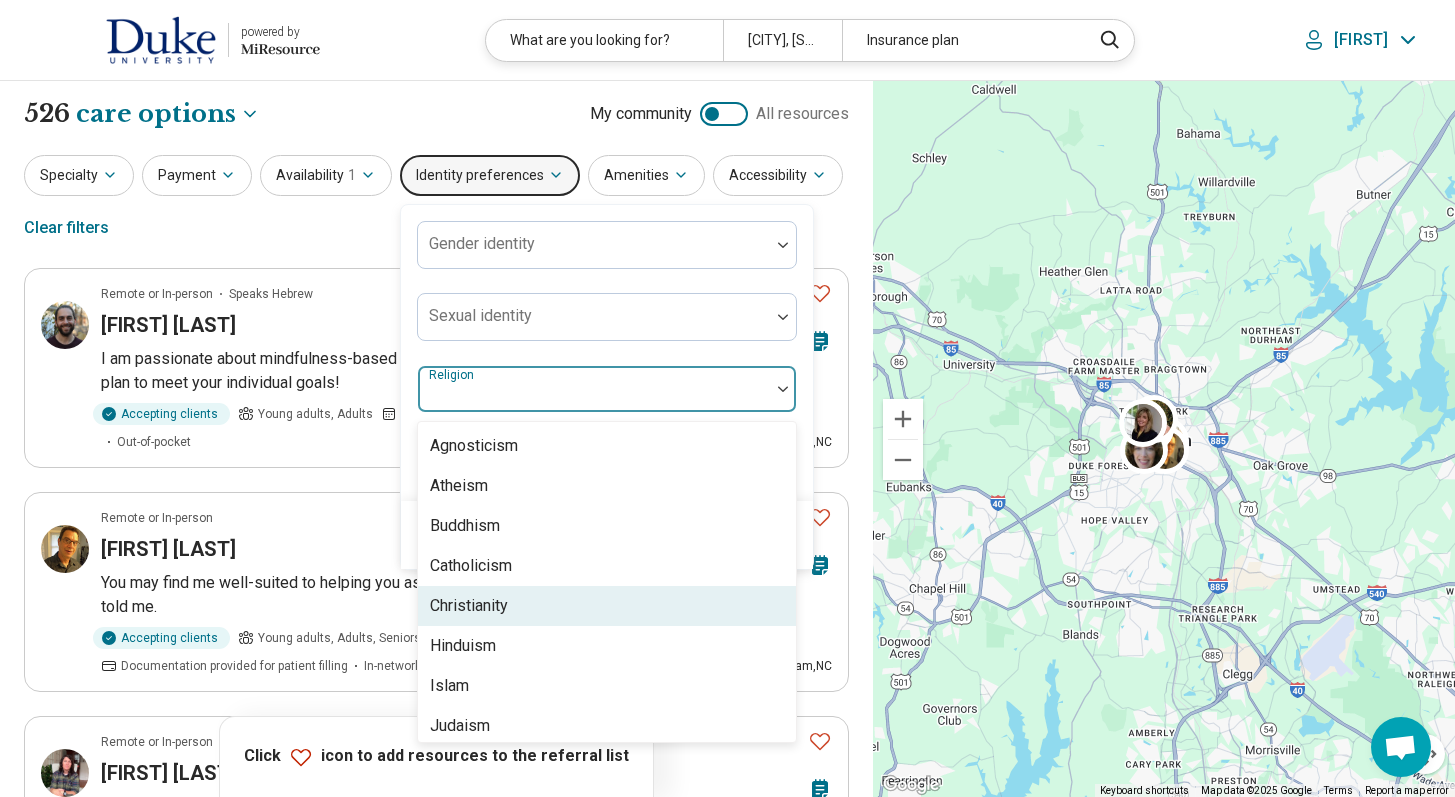 click on "Christianity" at bounding box center [469, 606] 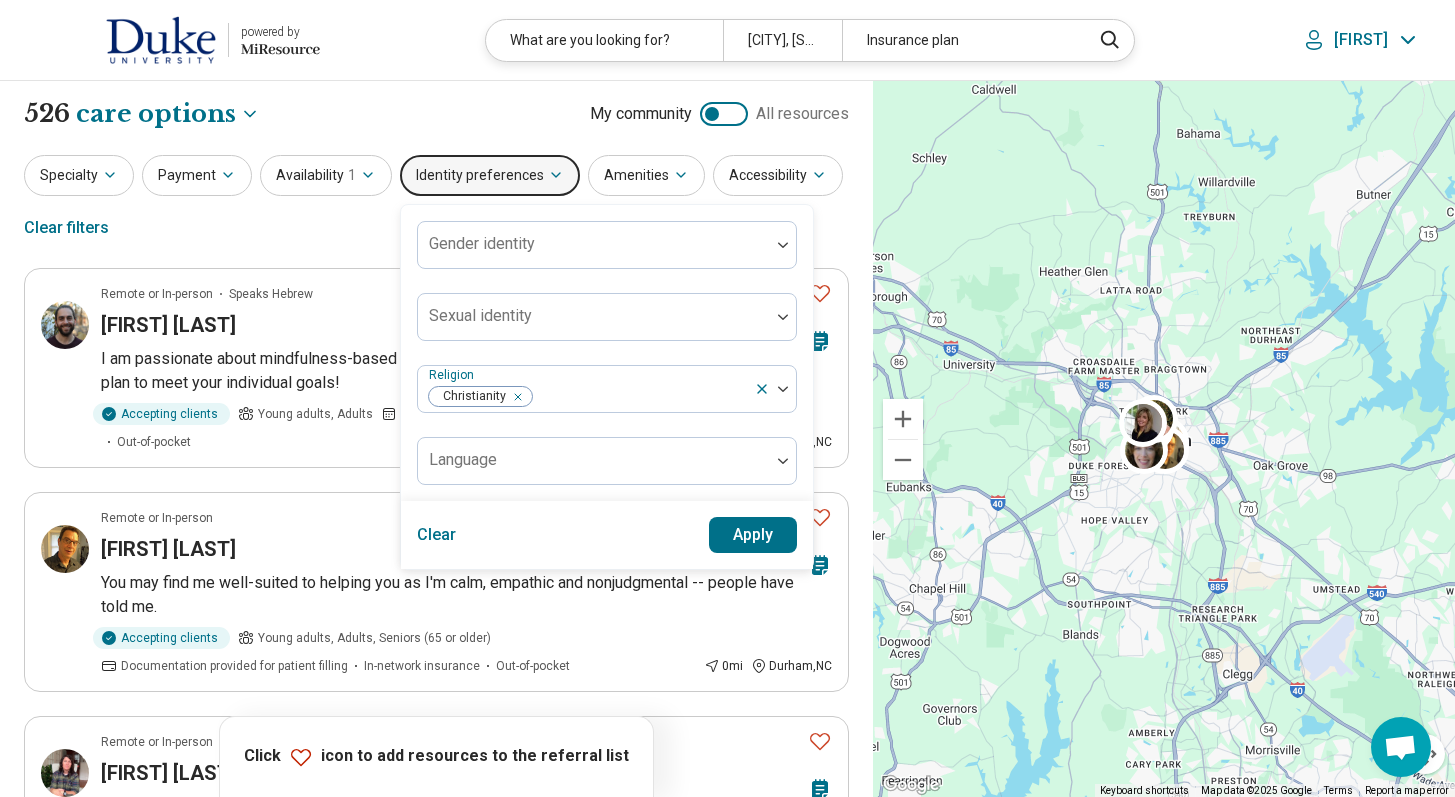 click on "Gender identity Sexual identity Religion Christianity Language" at bounding box center (607, 353) 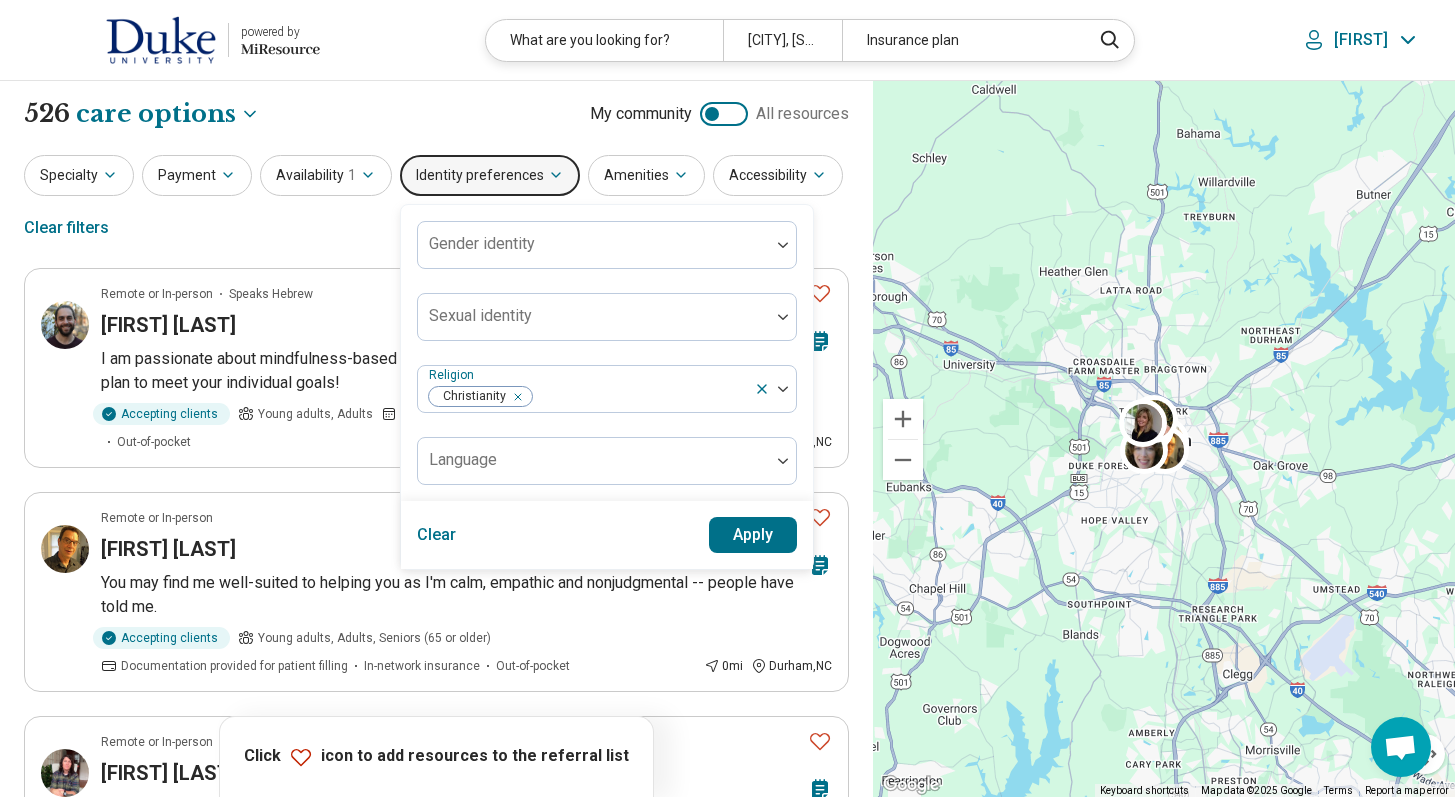 click on "Apply" at bounding box center (753, 535) 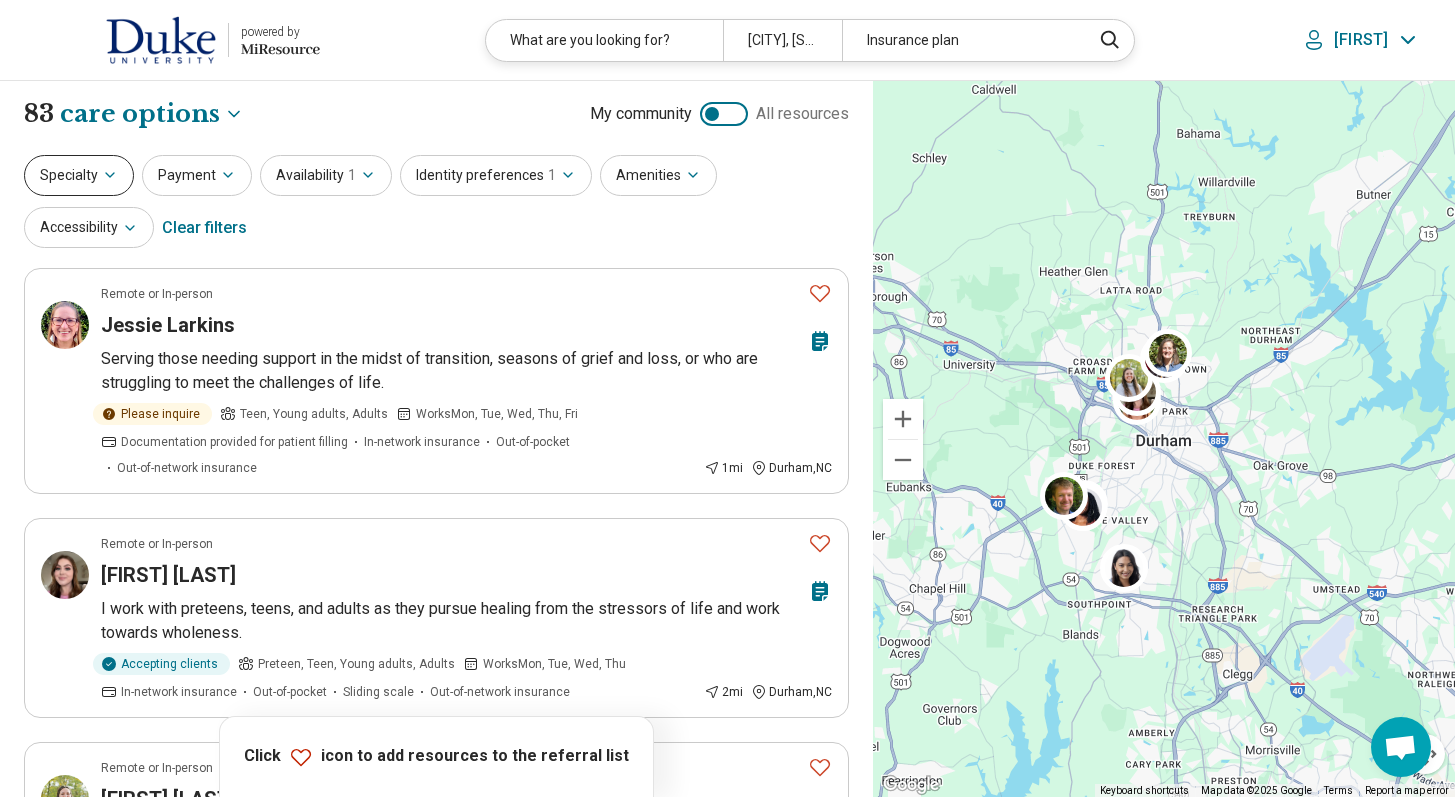 click on "Specialty" at bounding box center (79, 175) 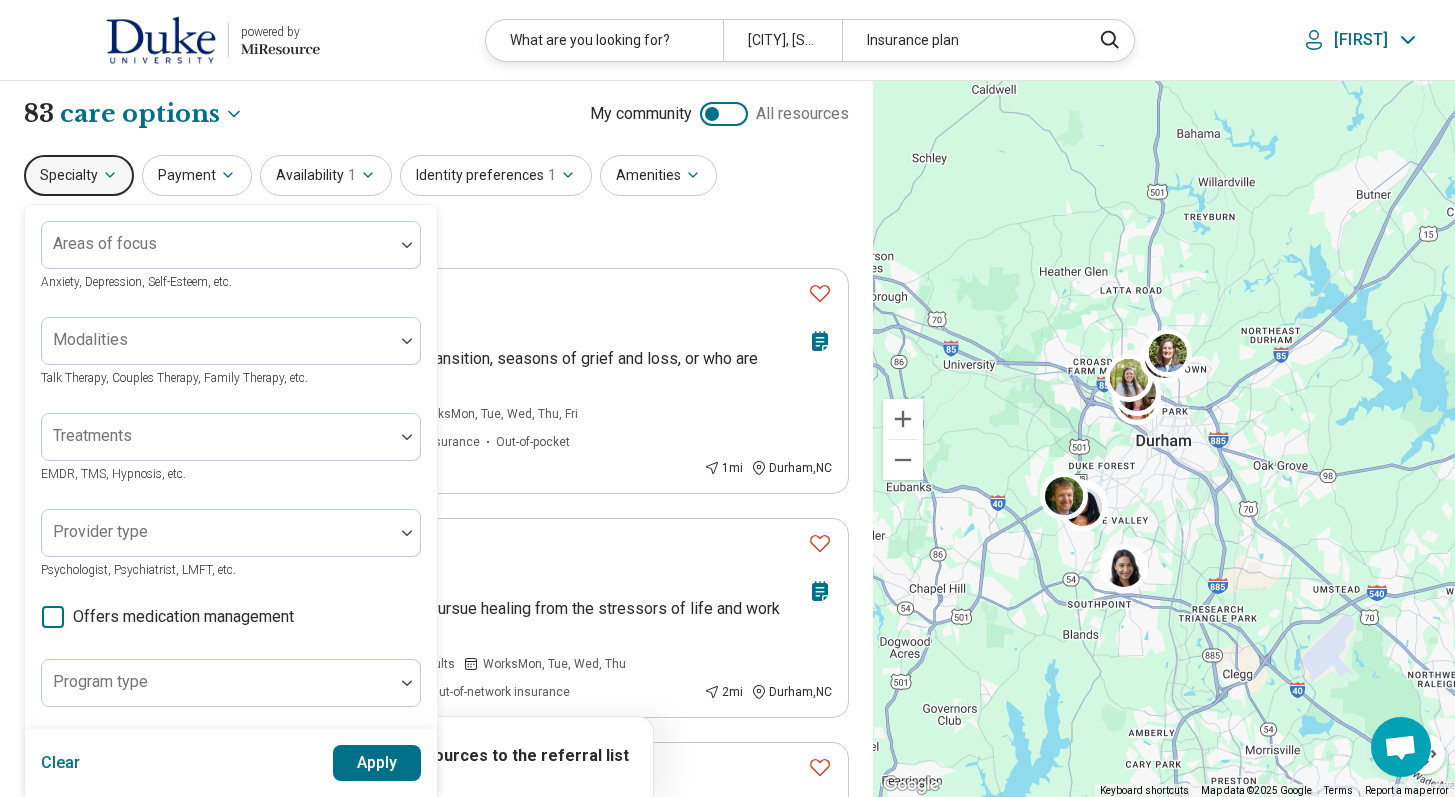 drag, startPoint x: 705, startPoint y: 239, endPoint x: 795, endPoint y: 215, distance: 93.14505 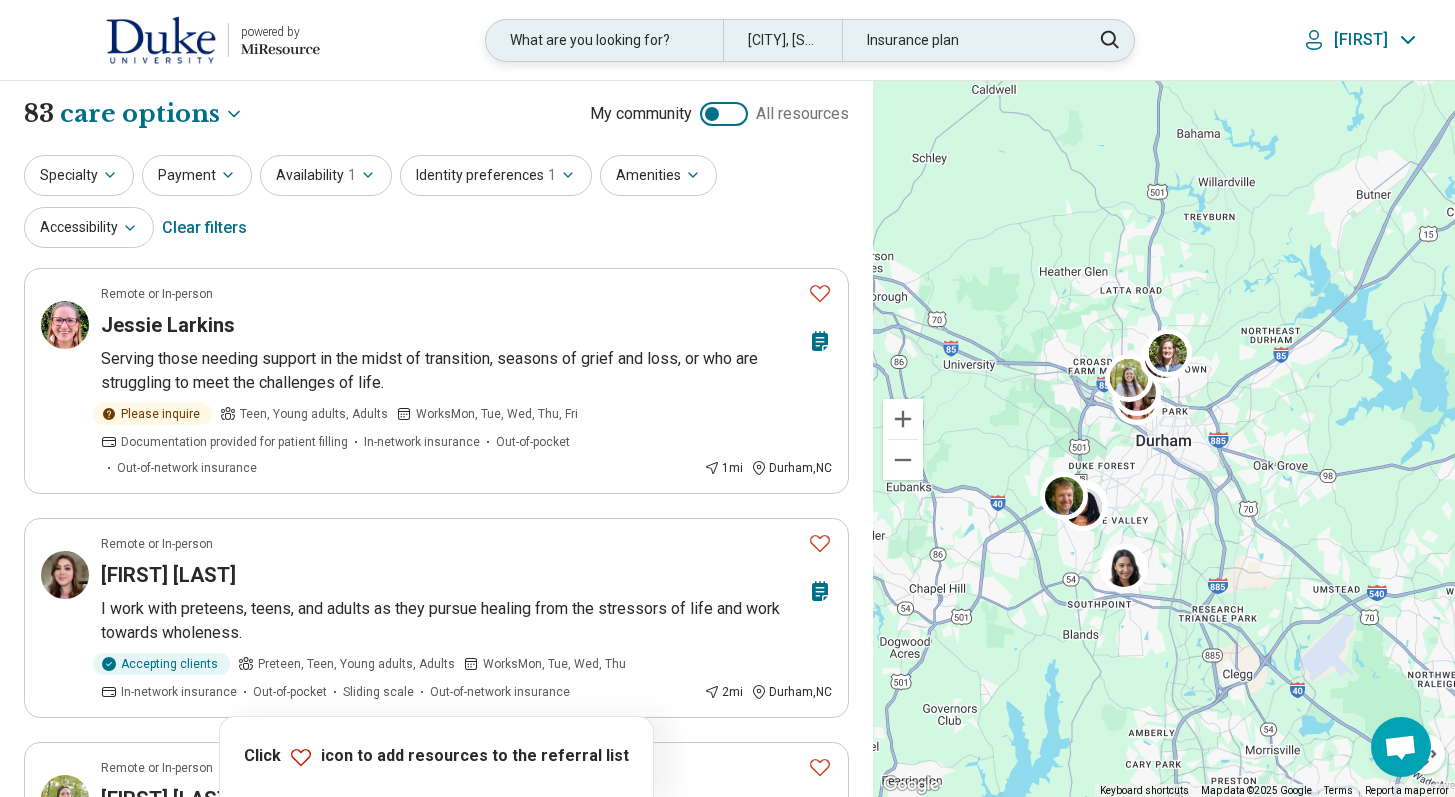 click on "Insurance plan" at bounding box center [960, 40] 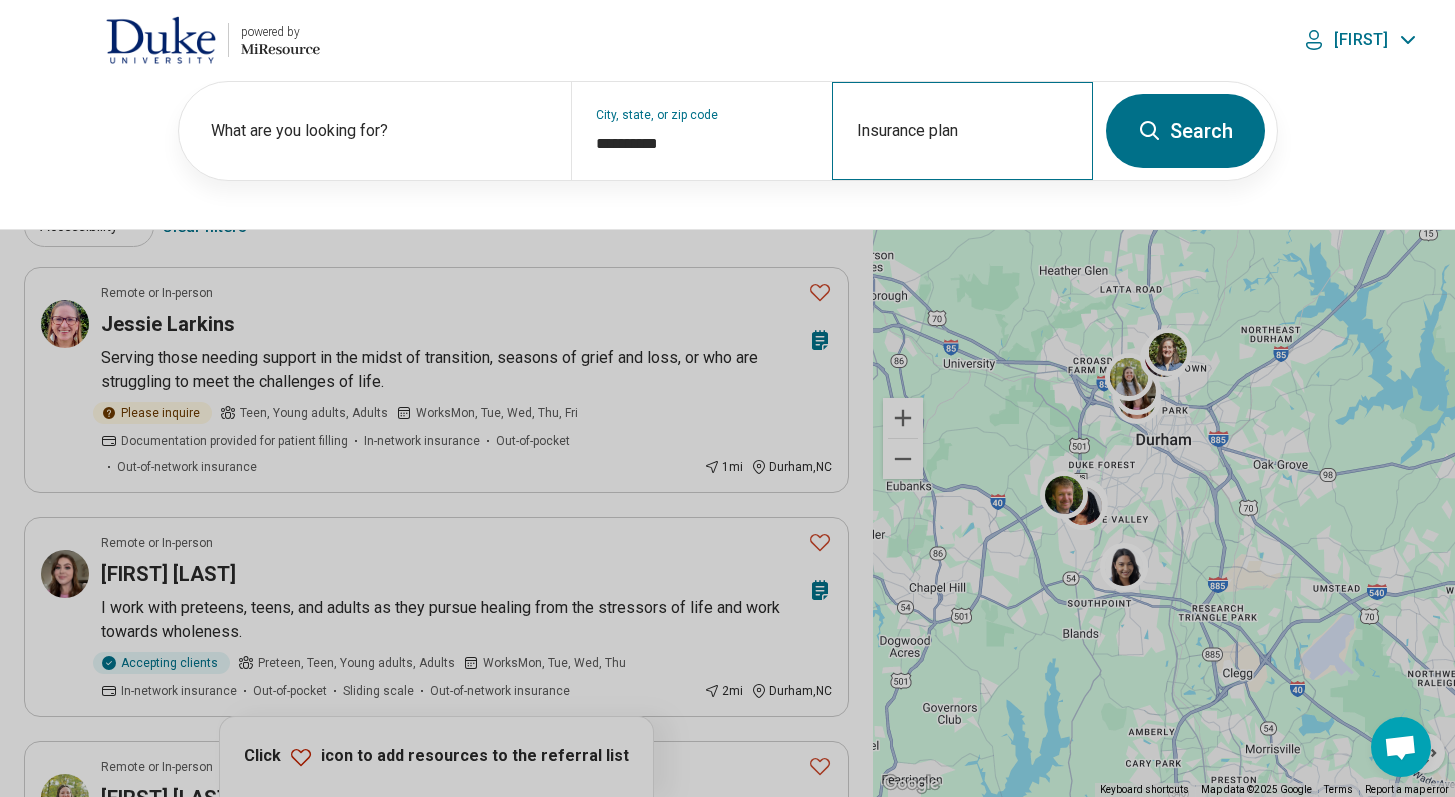 click on "Insurance plan" at bounding box center (962, 131) 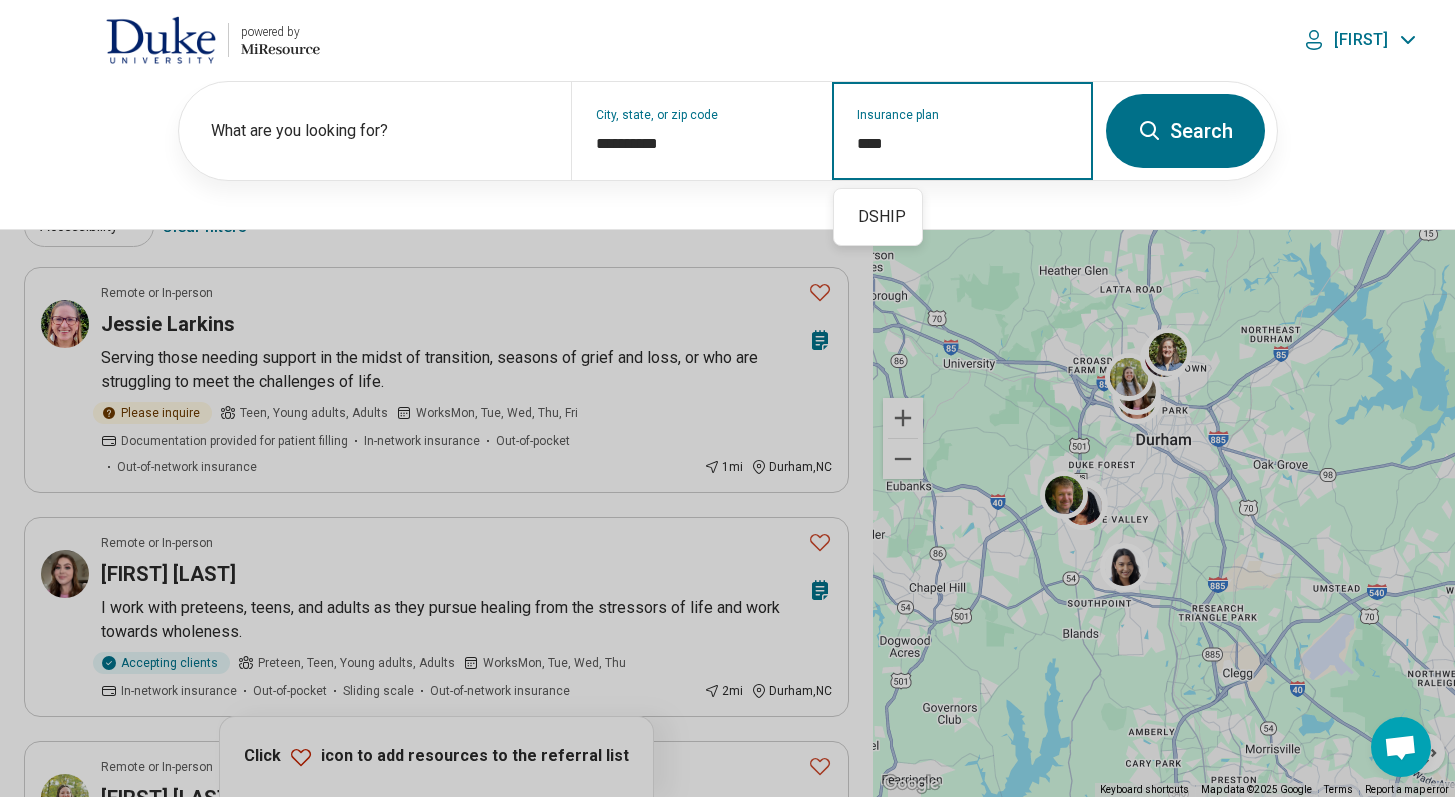 type on "*****" 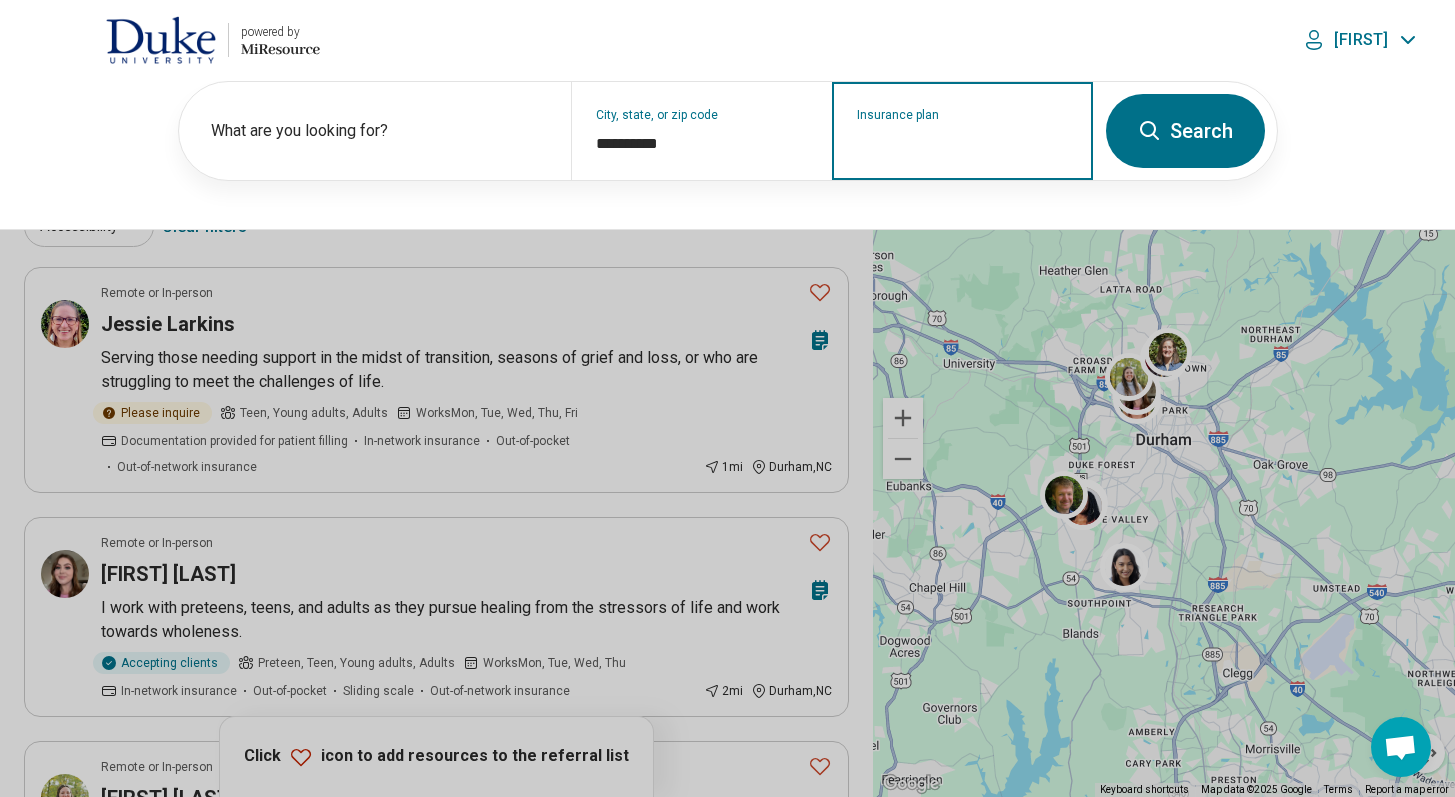 click on "Insurance plan" at bounding box center (963, 144) 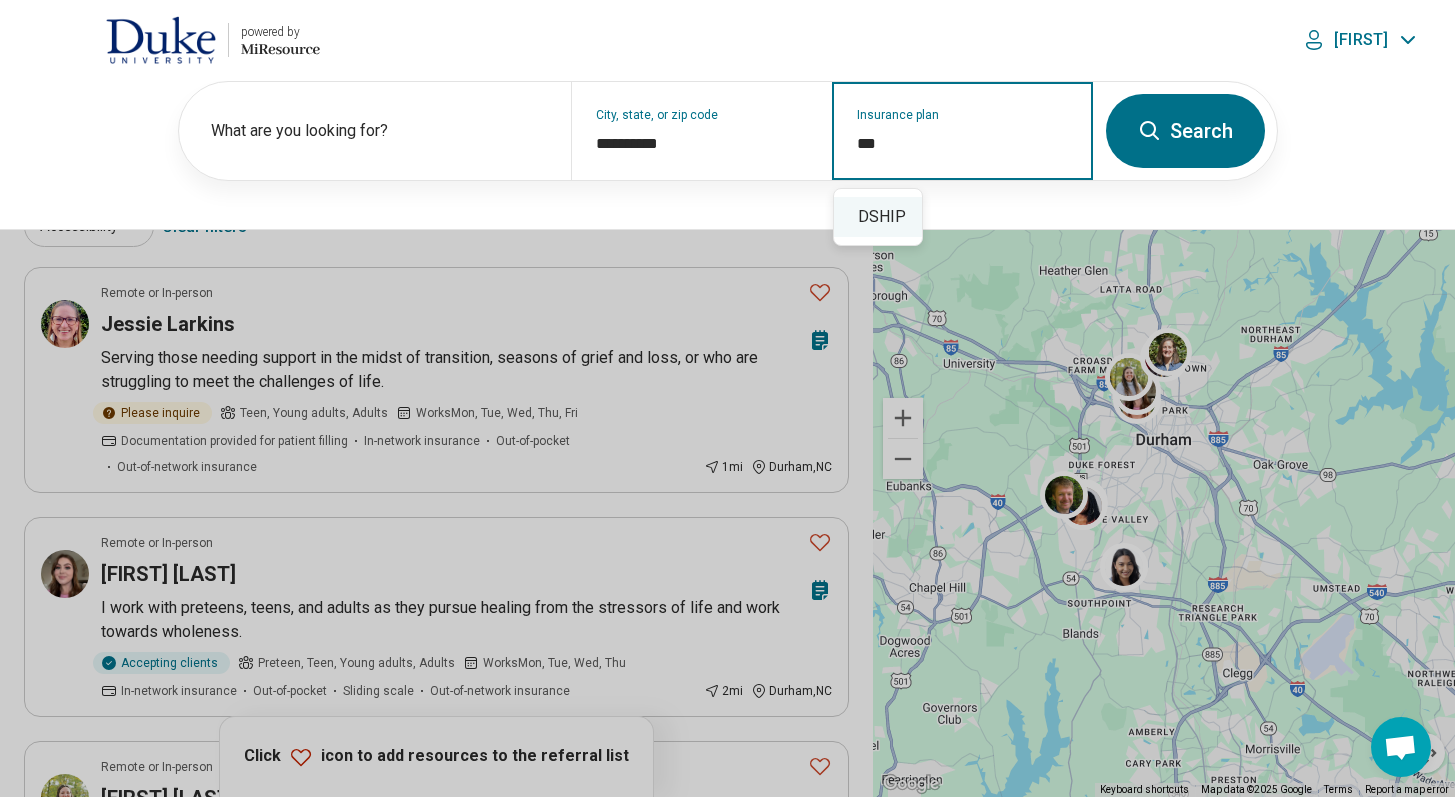 click on "DSHIP" at bounding box center (878, 217) 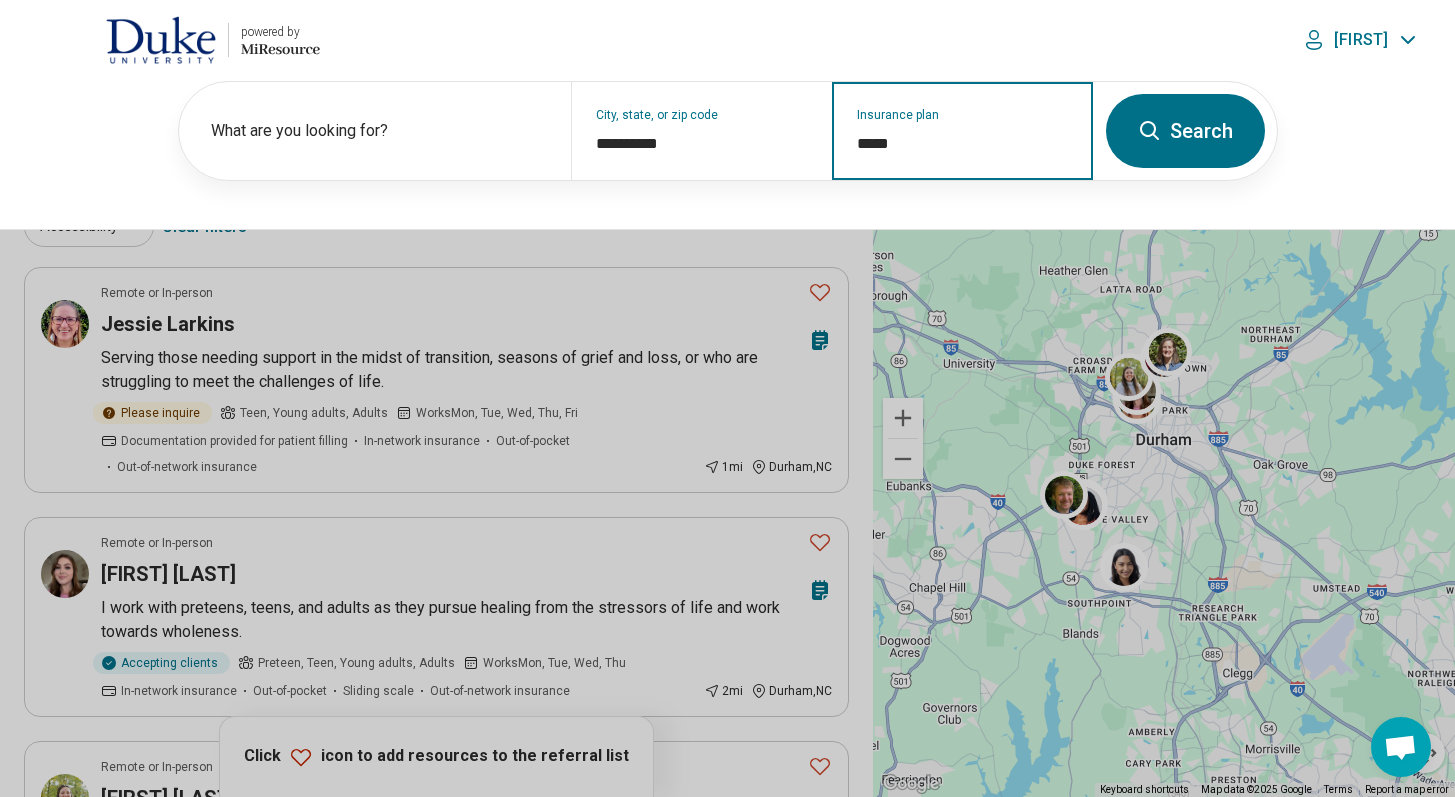 type on "*****" 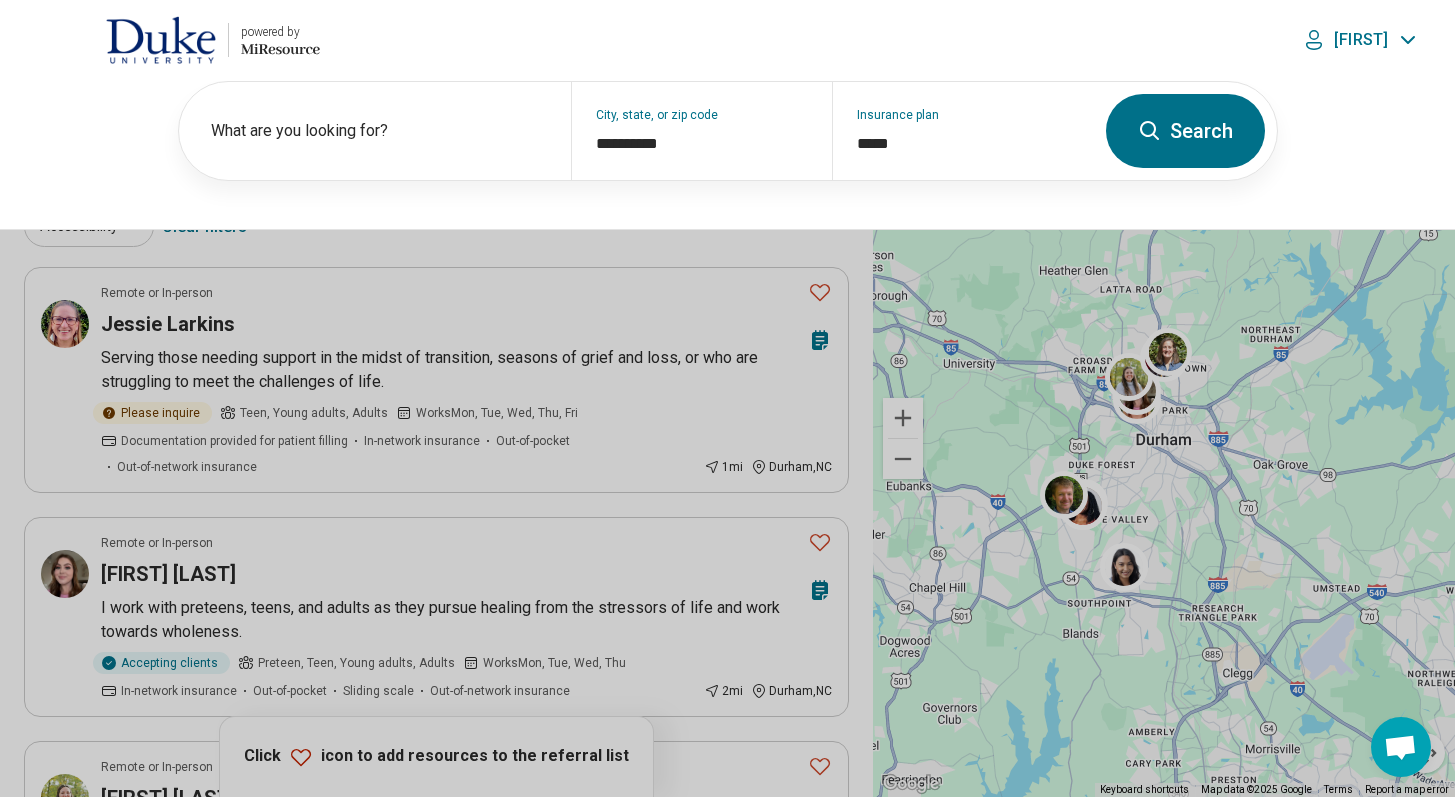 click 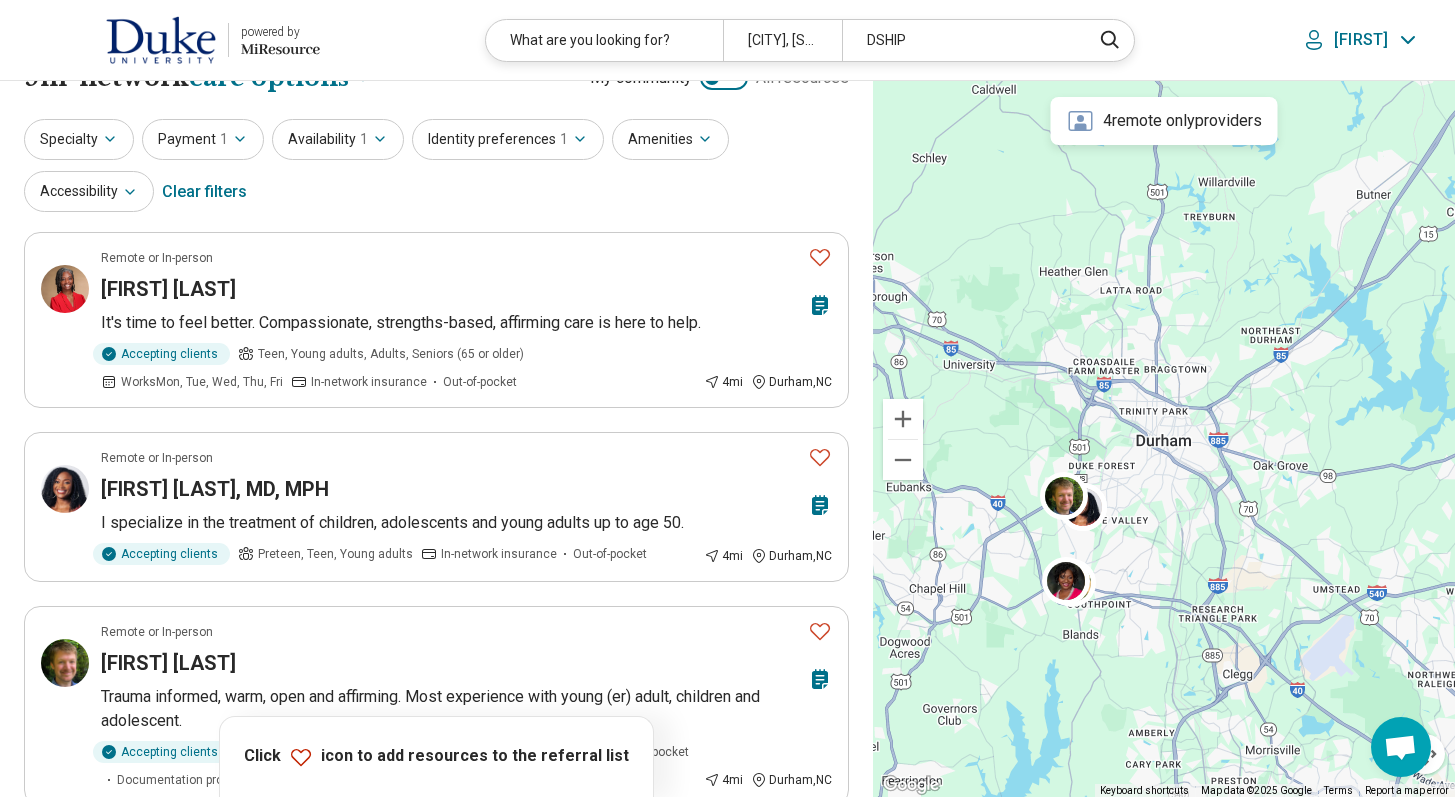 scroll, scrollTop: 0, scrollLeft: 0, axis: both 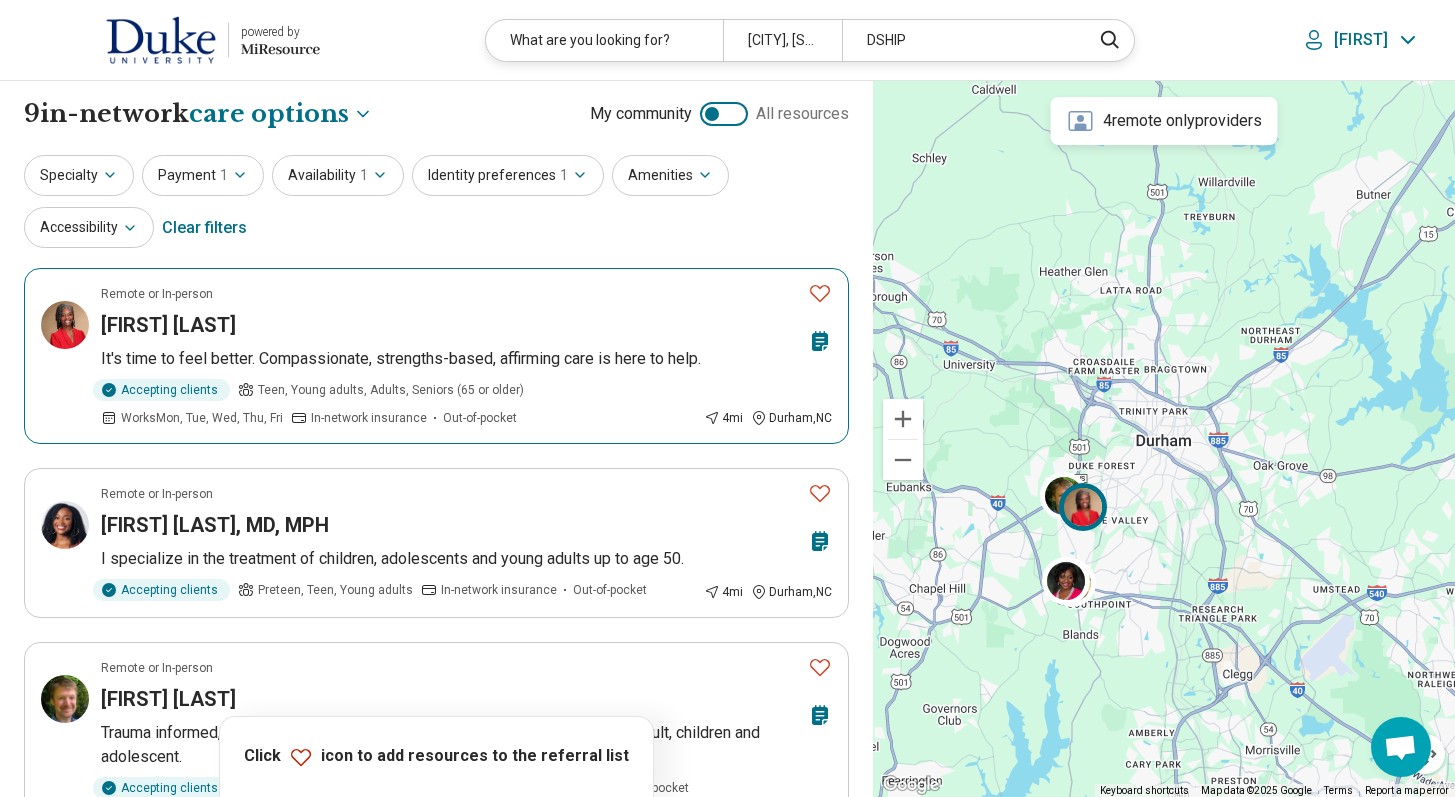 click 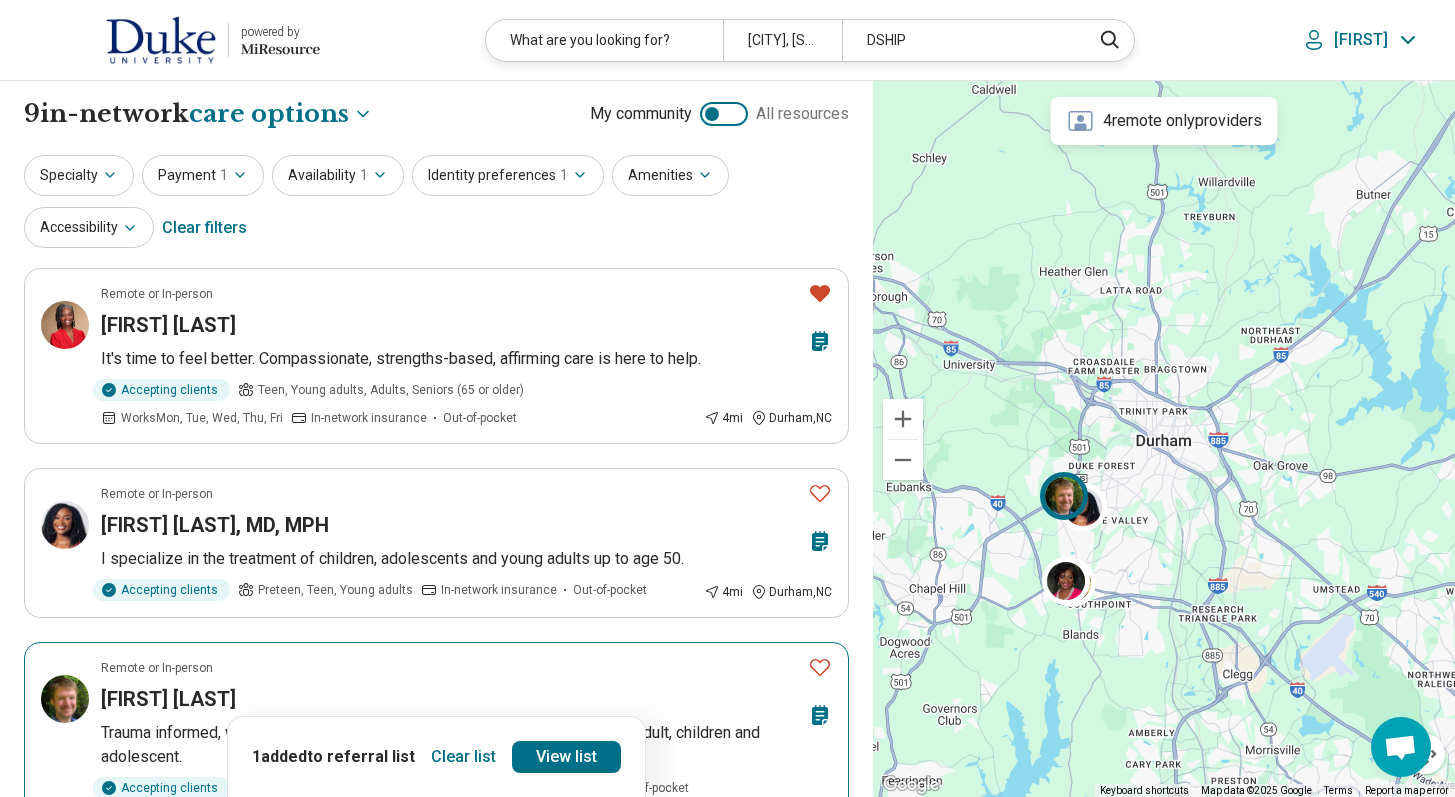 click 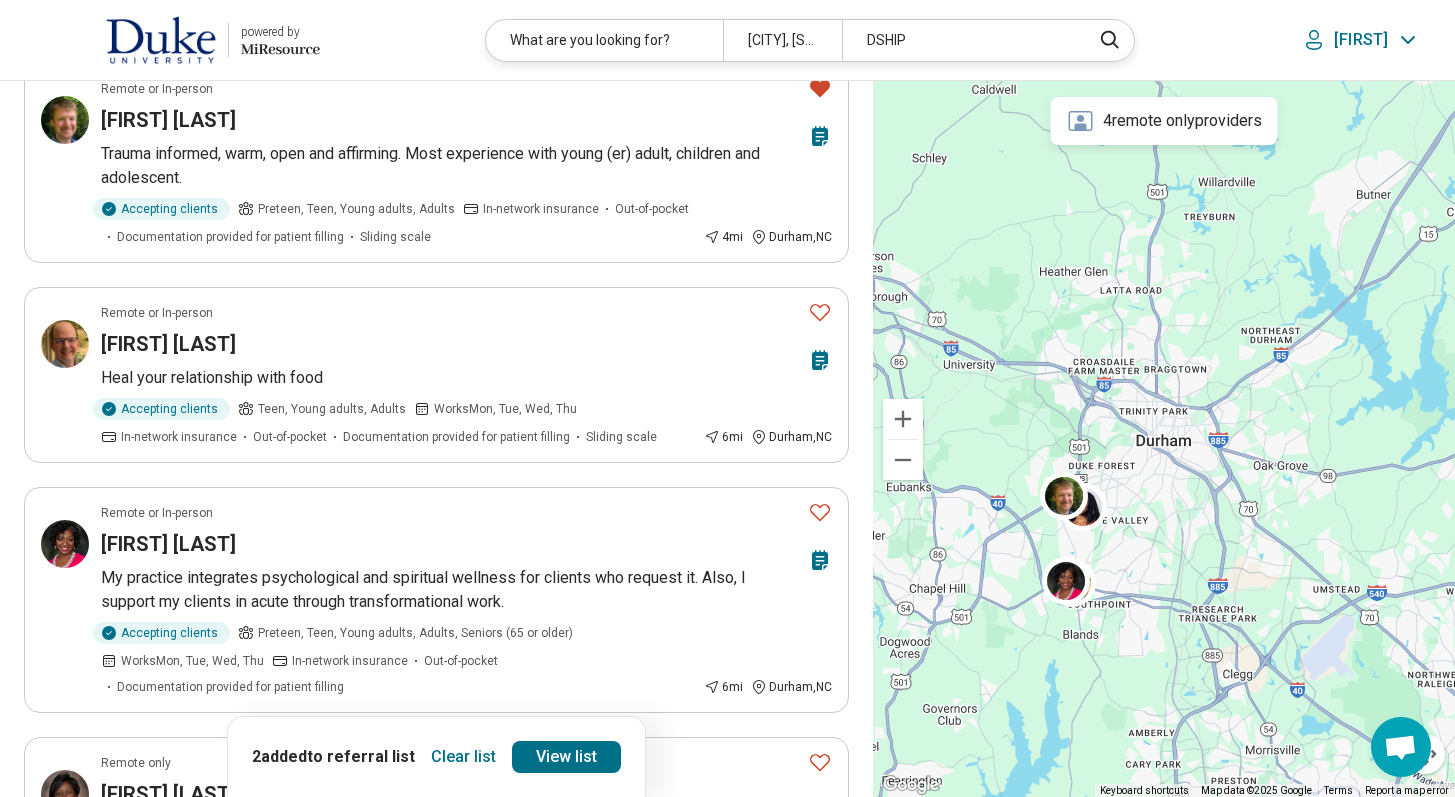 scroll, scrollTop: 599, scrollLeft: 0, axis: vertical 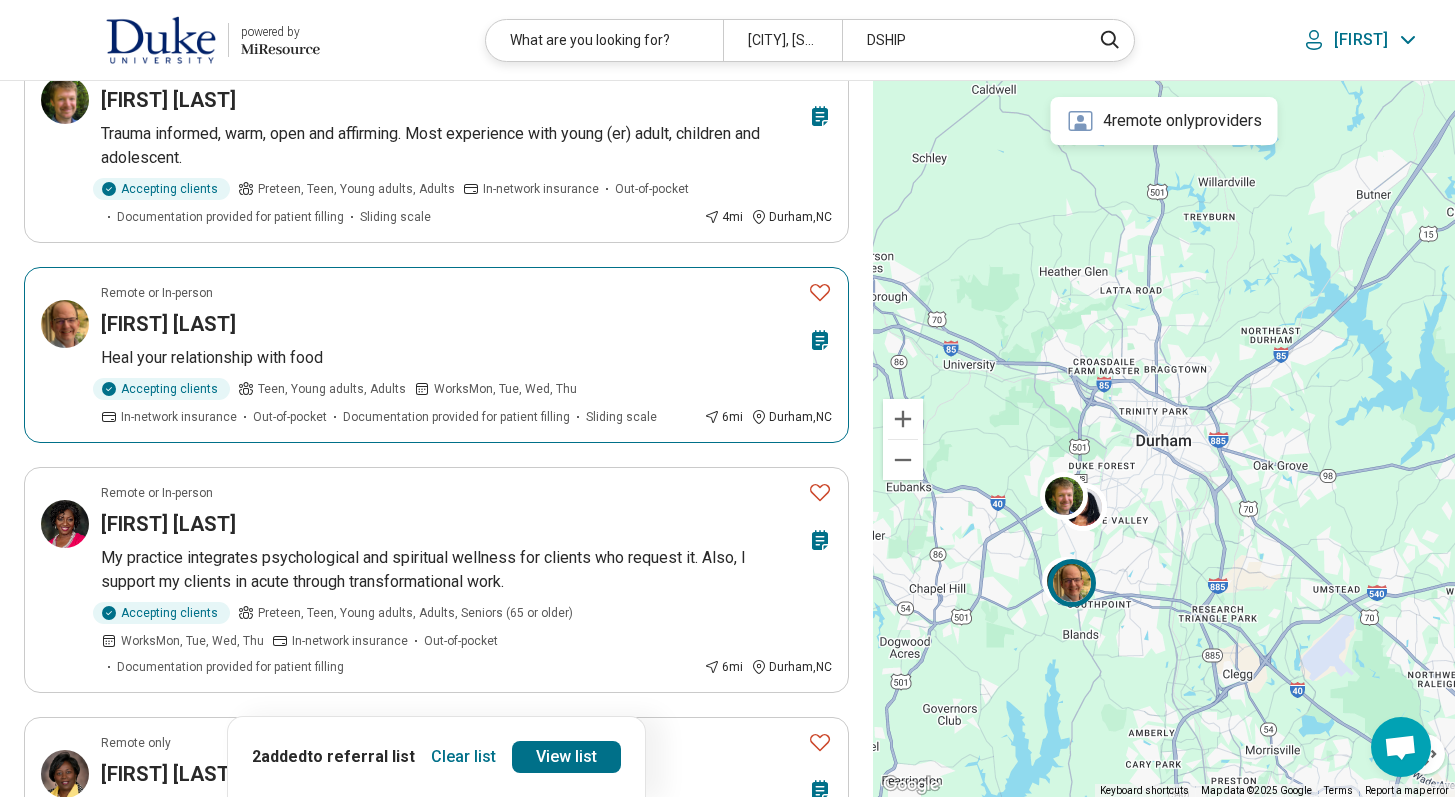 click 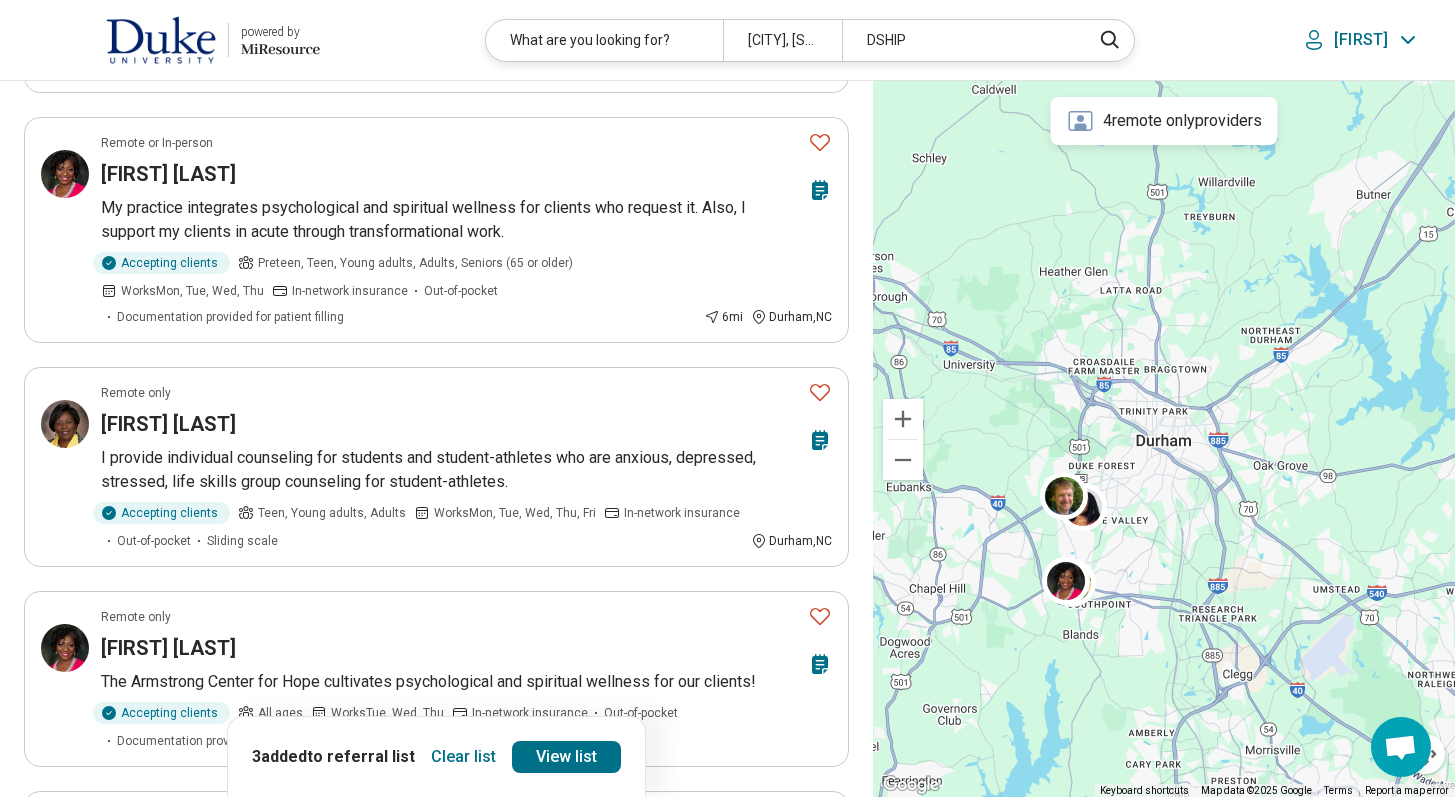 scroll, scrollTop: 970, scrollLeft: 0, axis: vertical 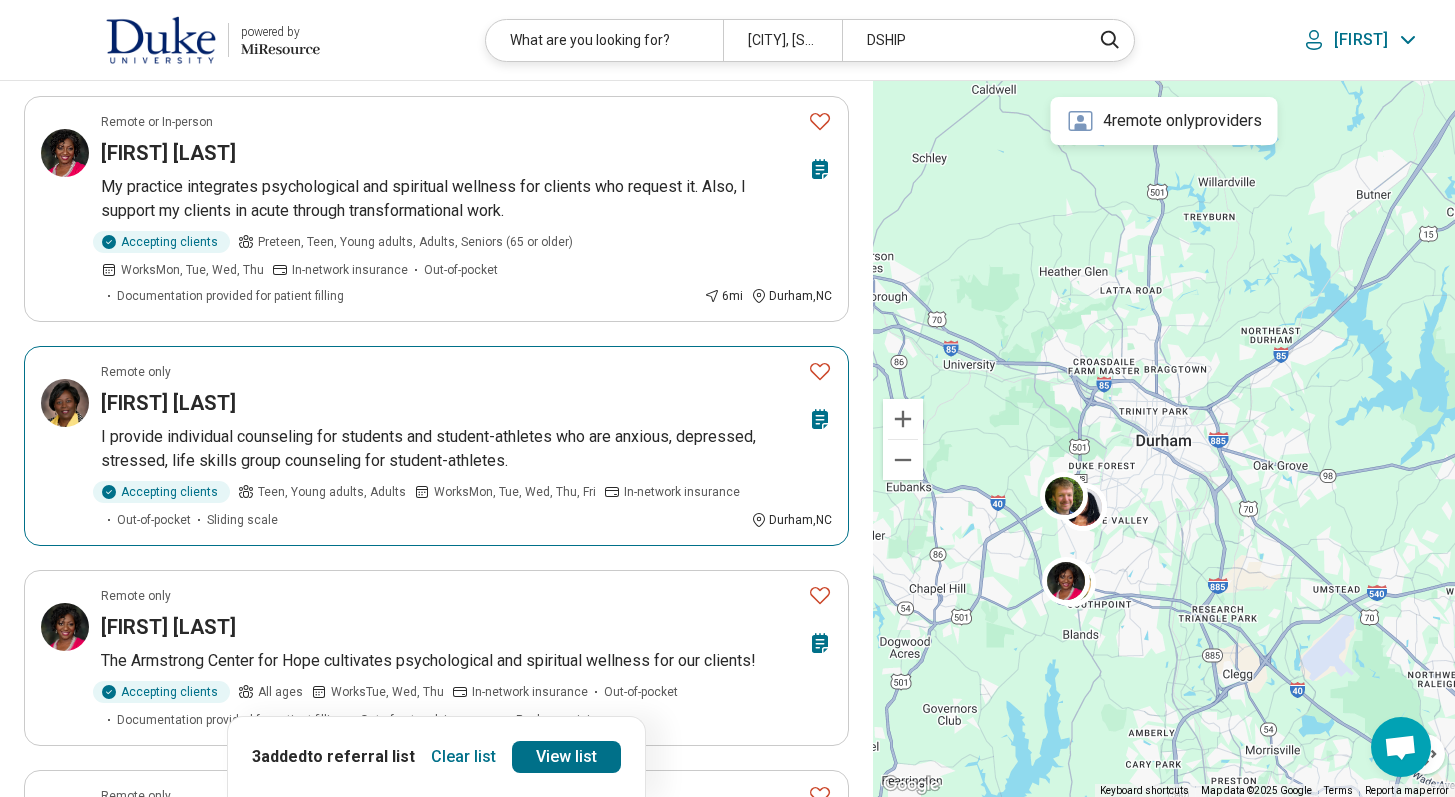 click 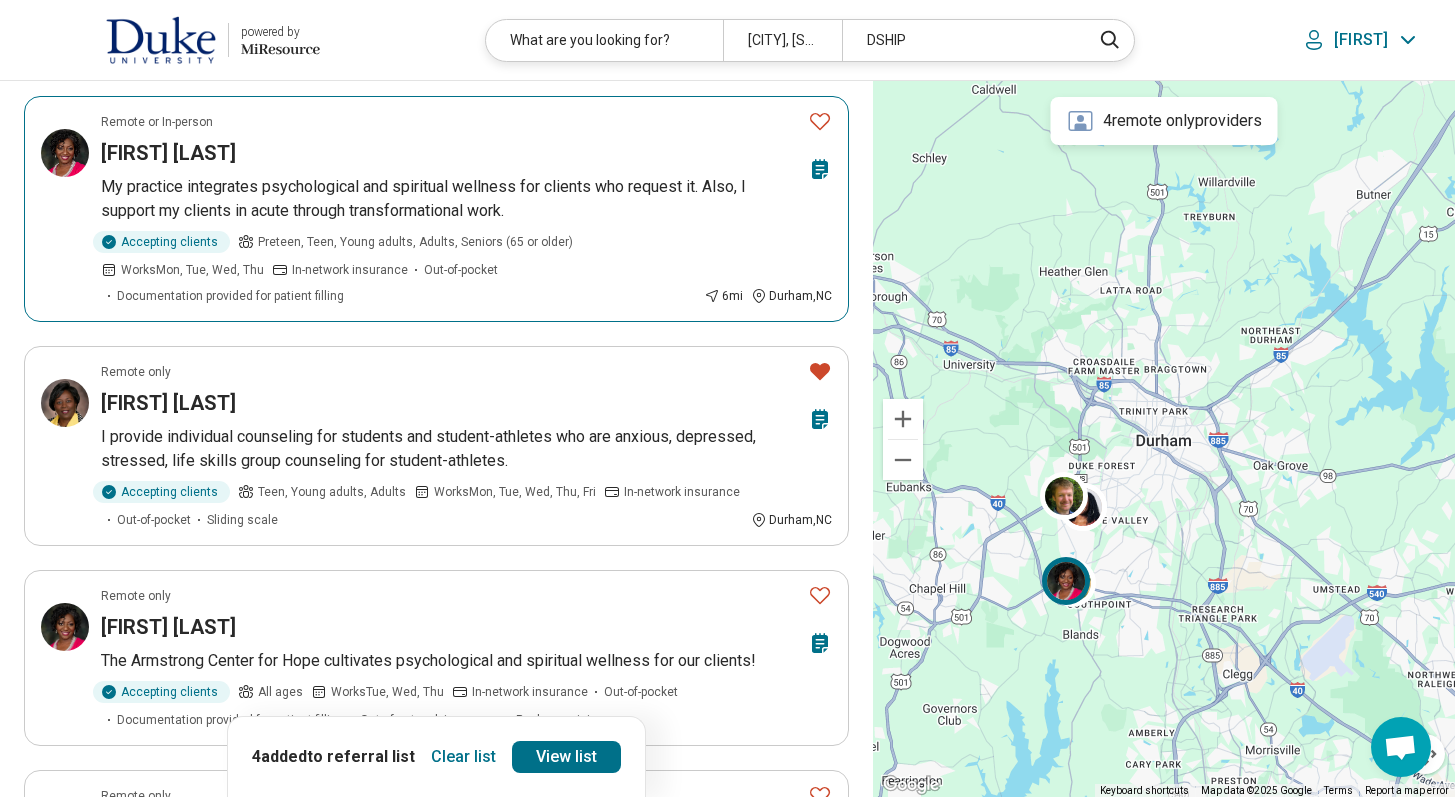 click 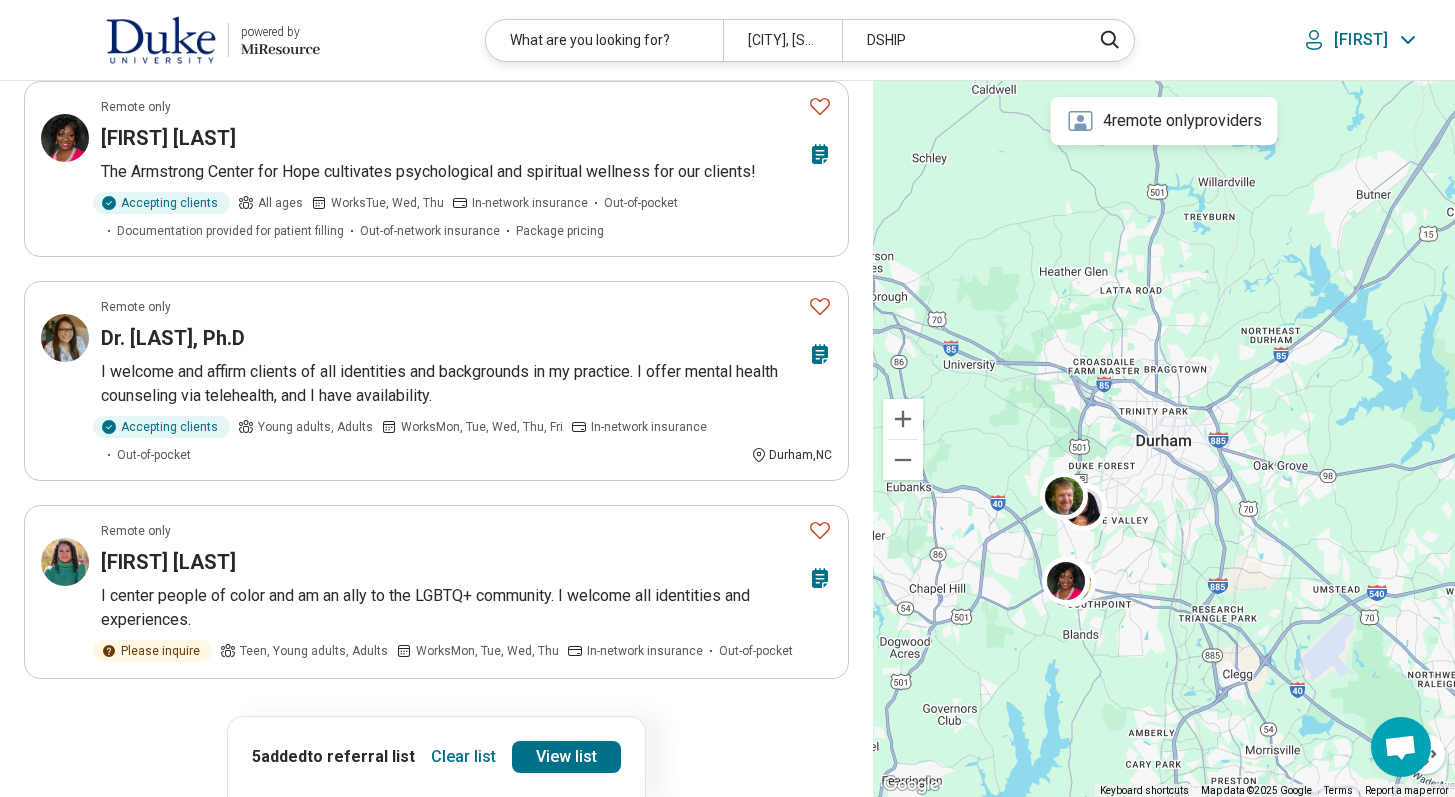 scroll, scrollTop: 1462, scrollLeft: 0, axis: vertical 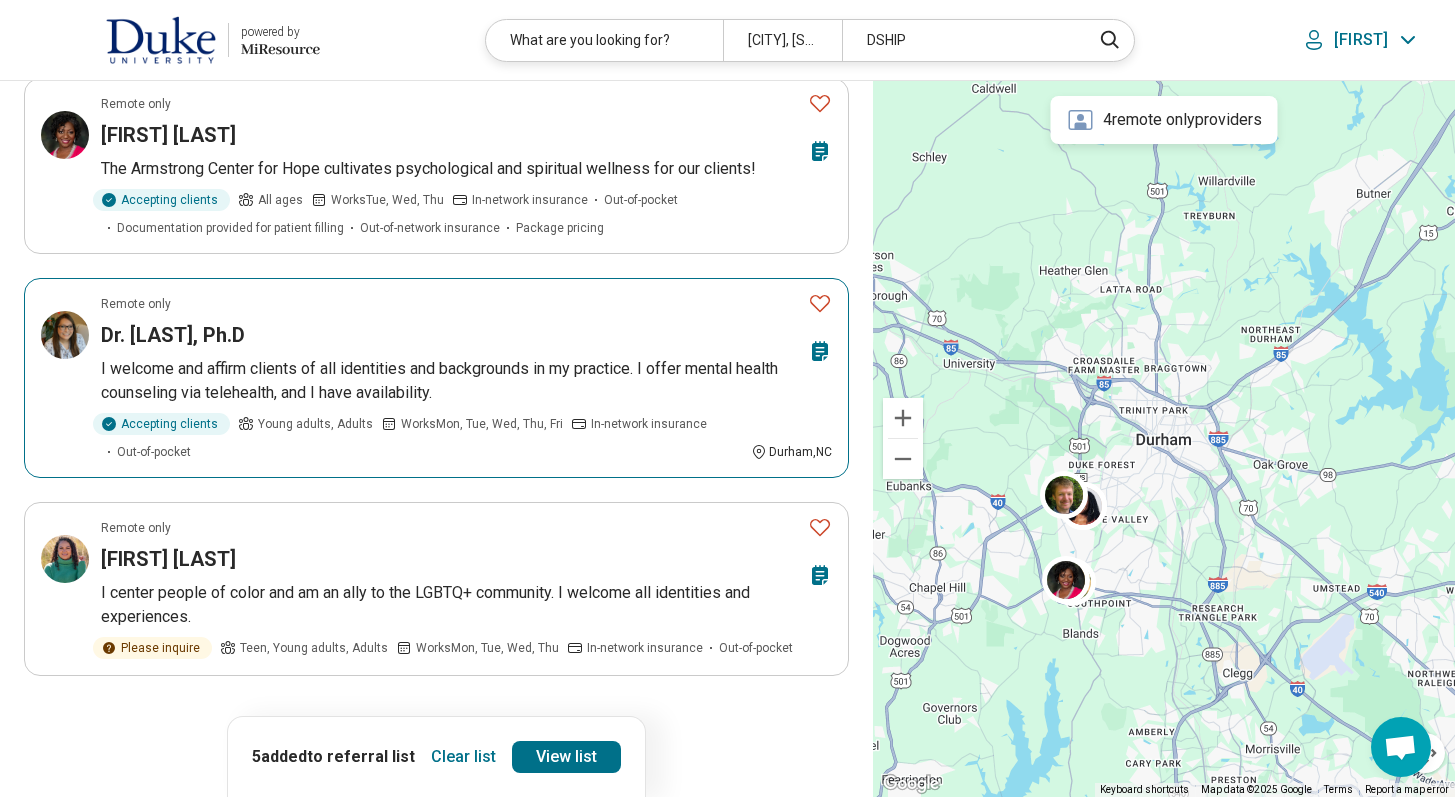 click 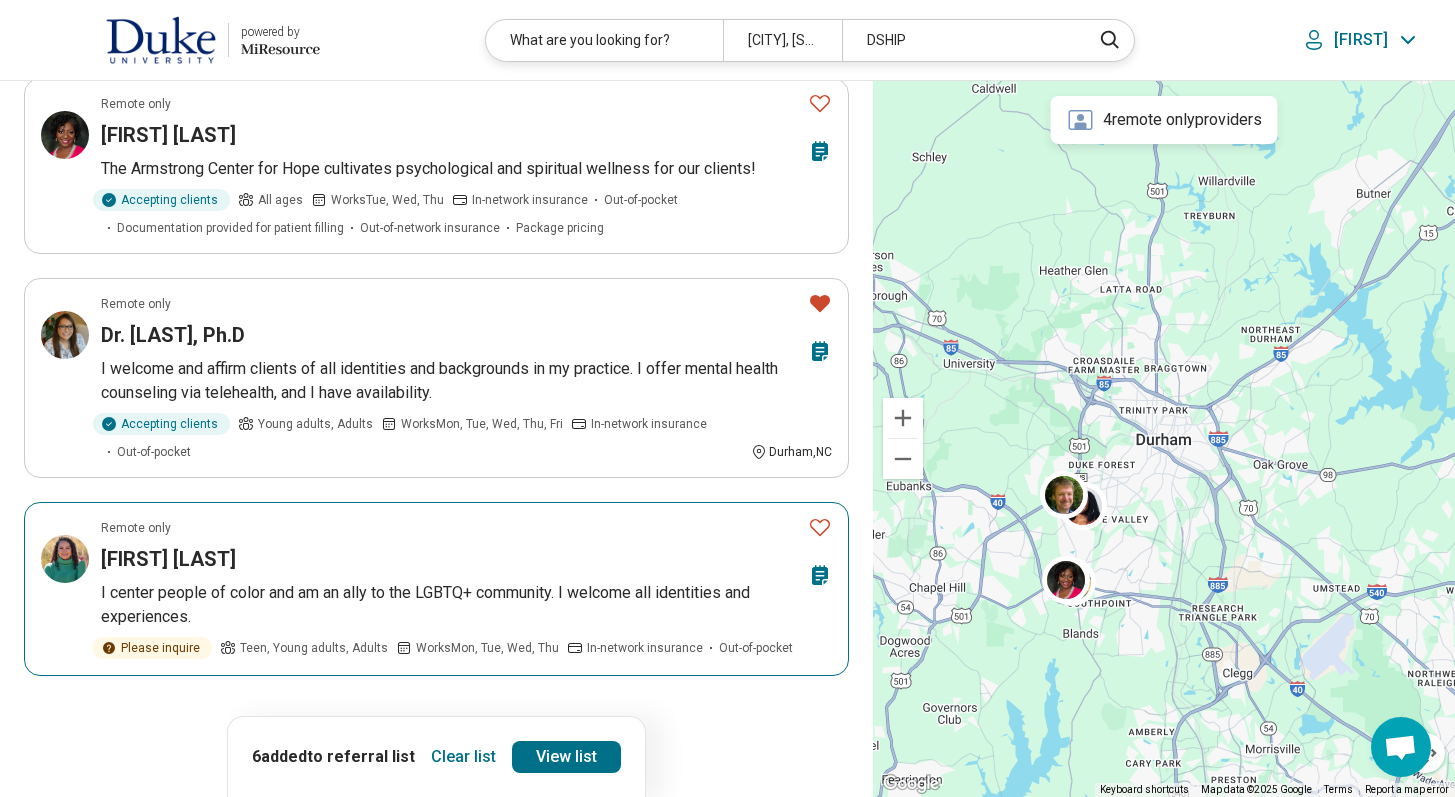 click 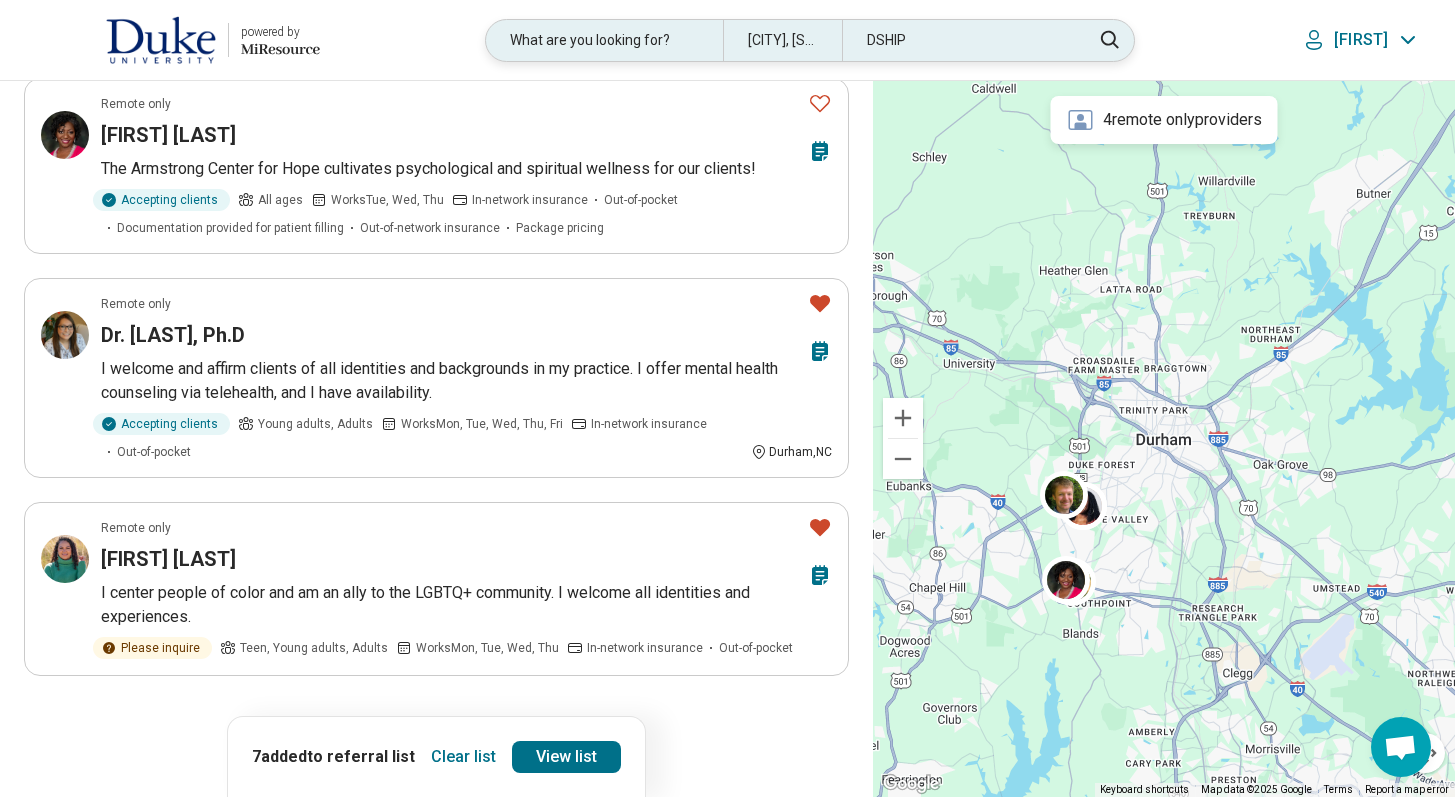 click on "DSHIP" at bounding box center [960, 40] 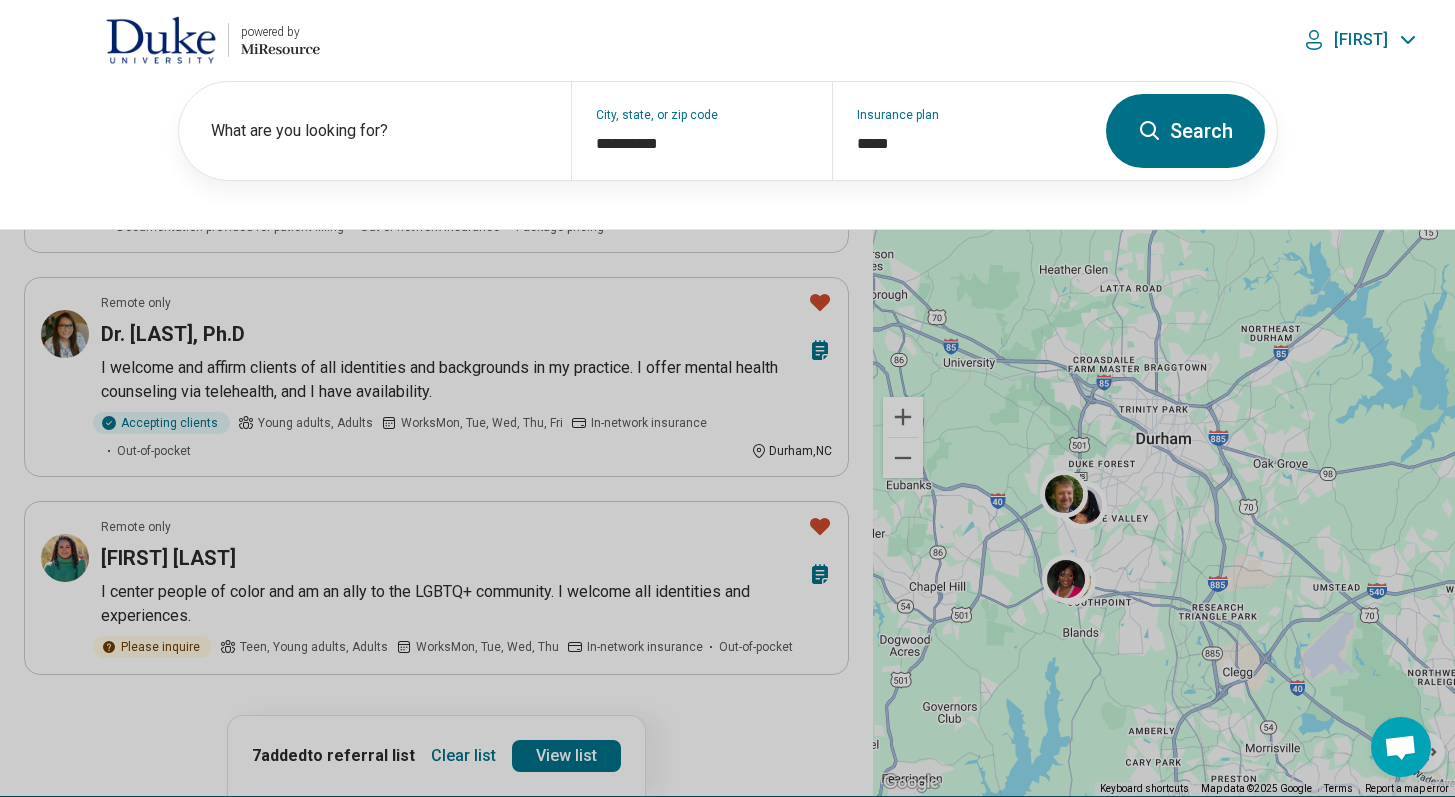 scroll, scrollTop: 1461, scrollLeft: 0, axis: vertical 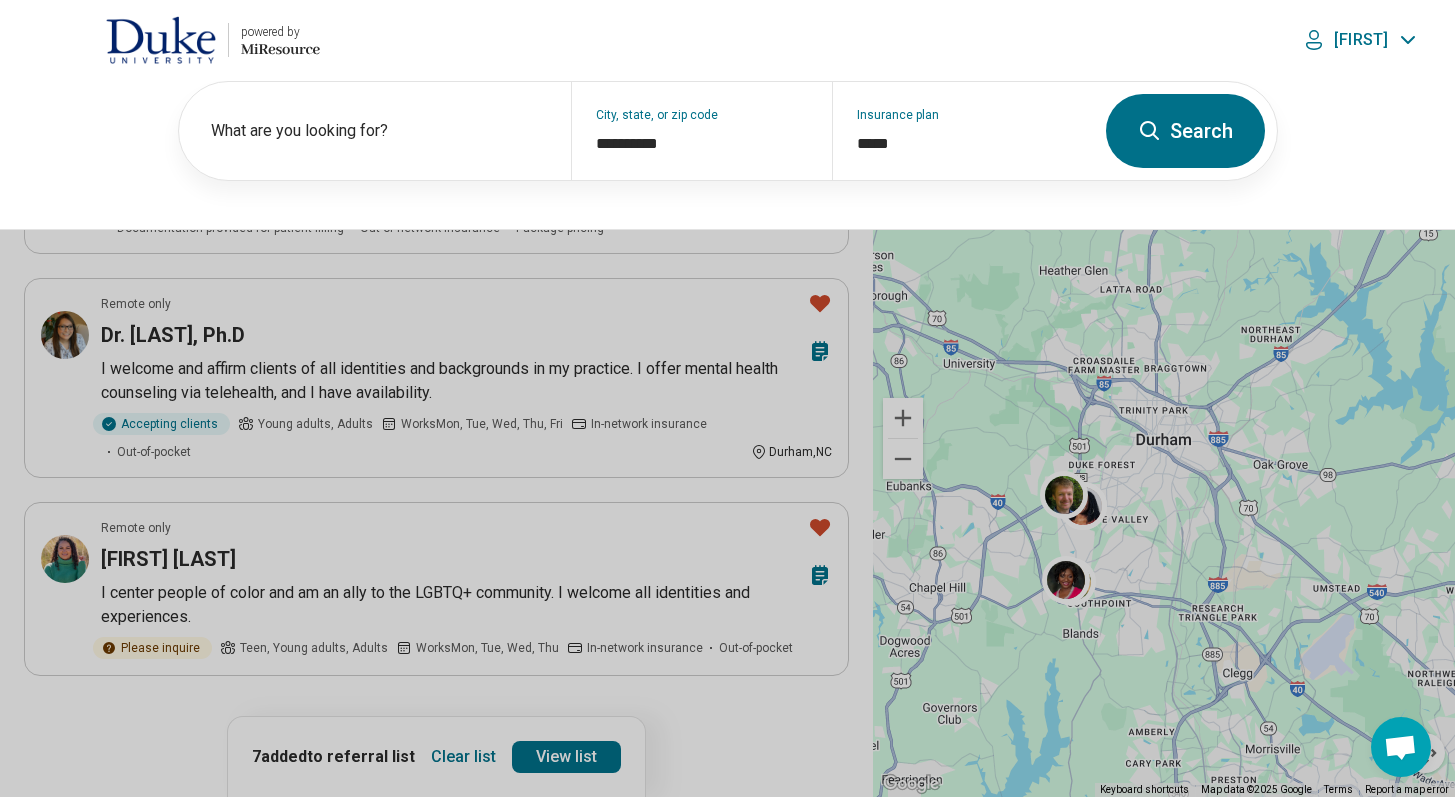 click at bounding box center [727, 398] 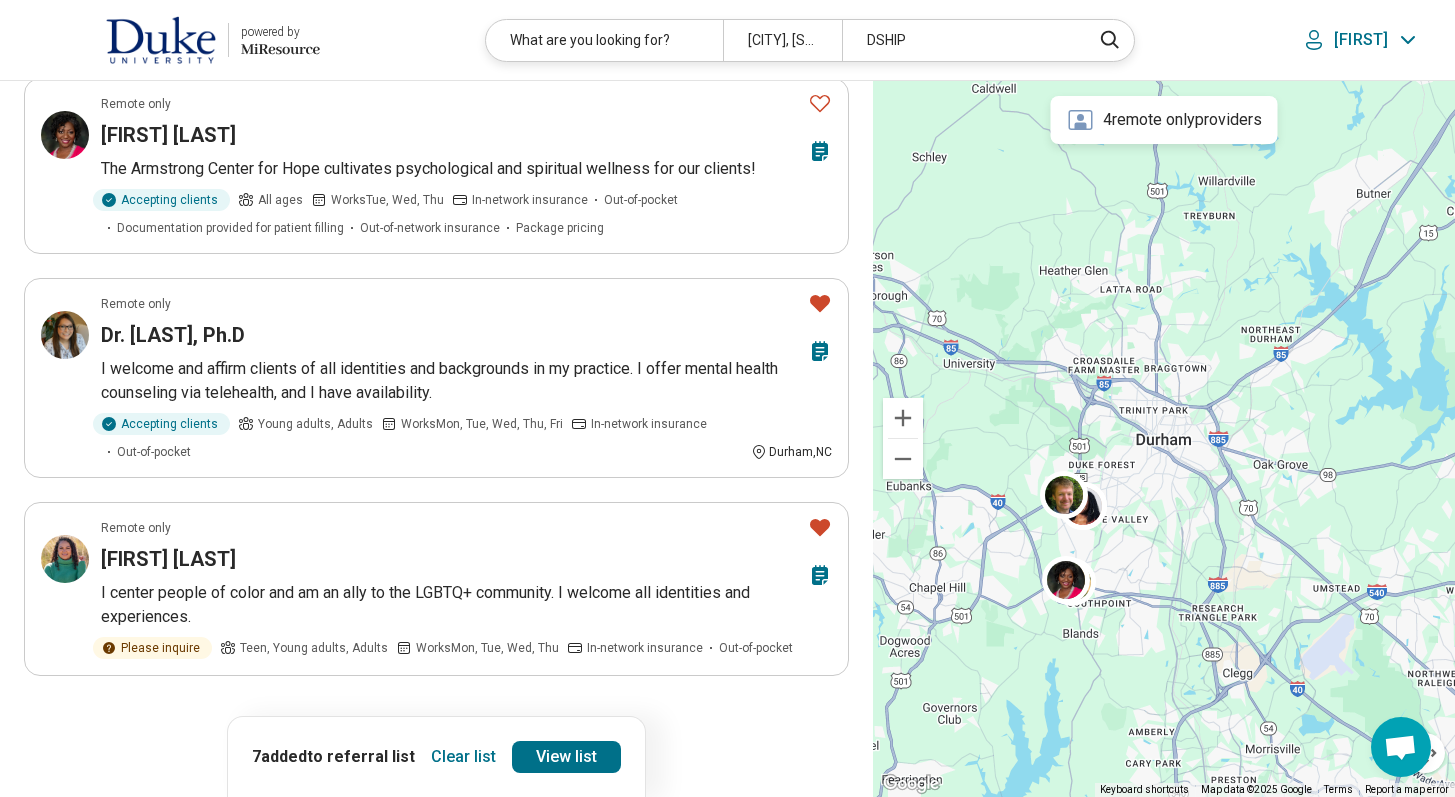 click on "View list" at bounding box center [566, 757] 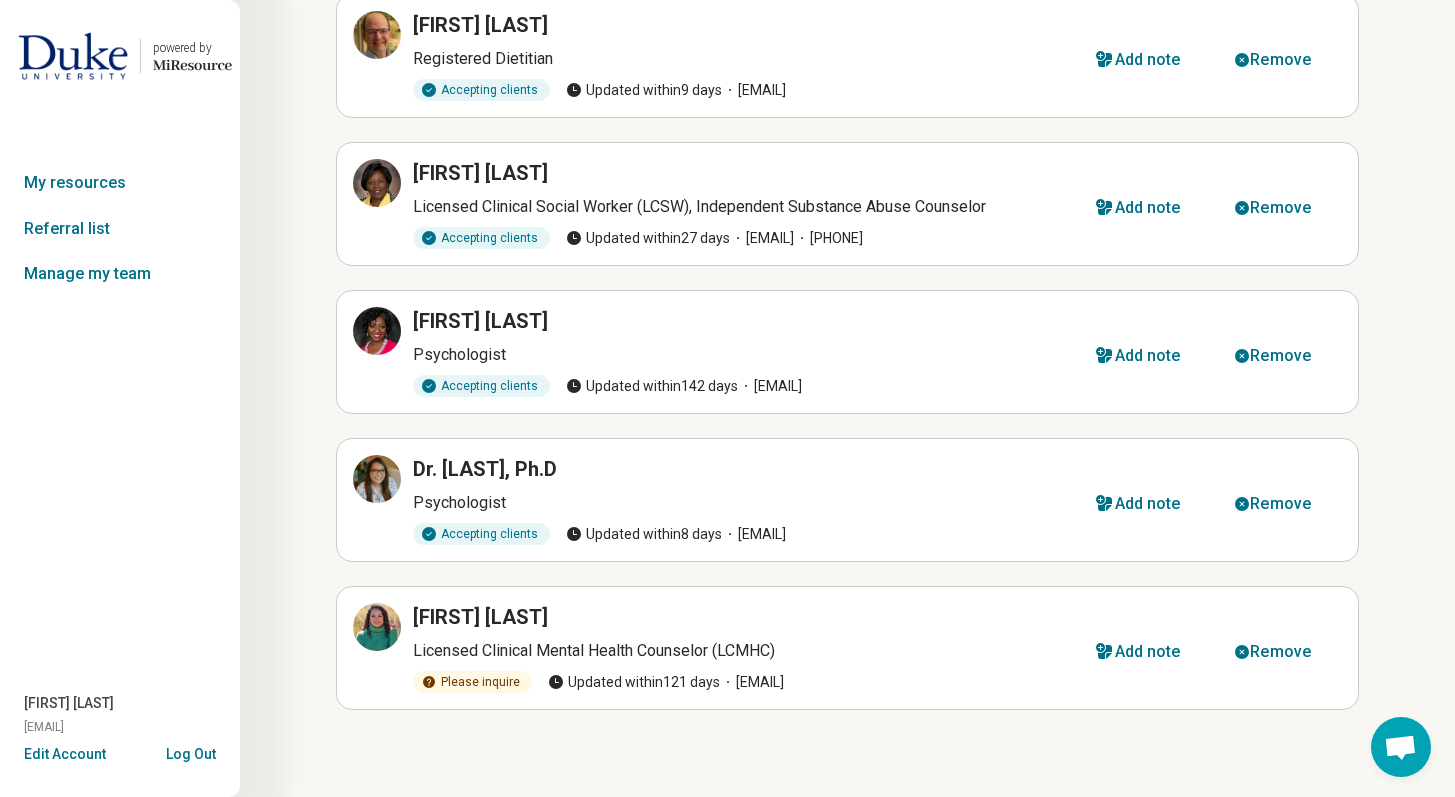 scroll, scrollTop: 426, scrollLeft: 0, axis: vertical 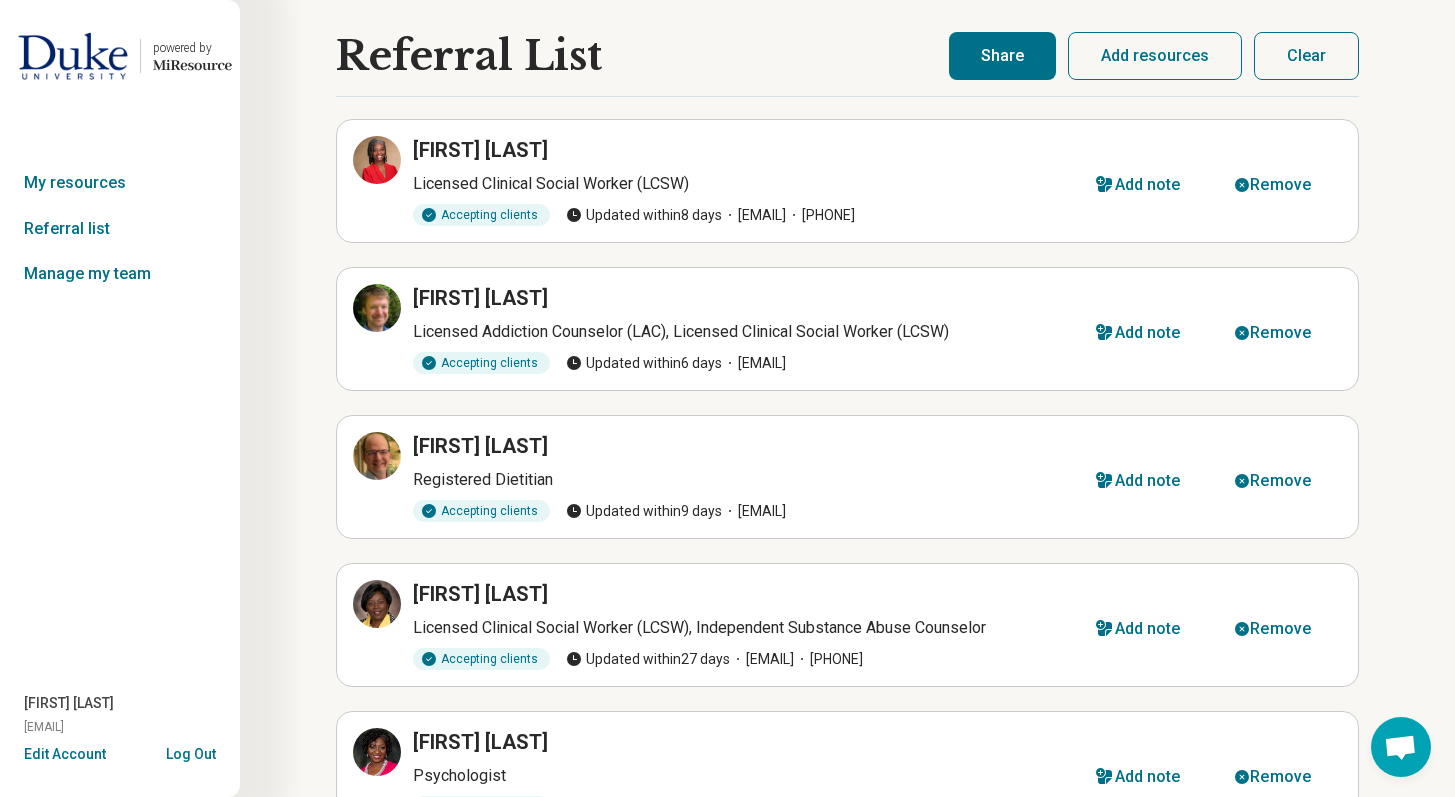 click on "Share" at bounding box center (1002, 56) 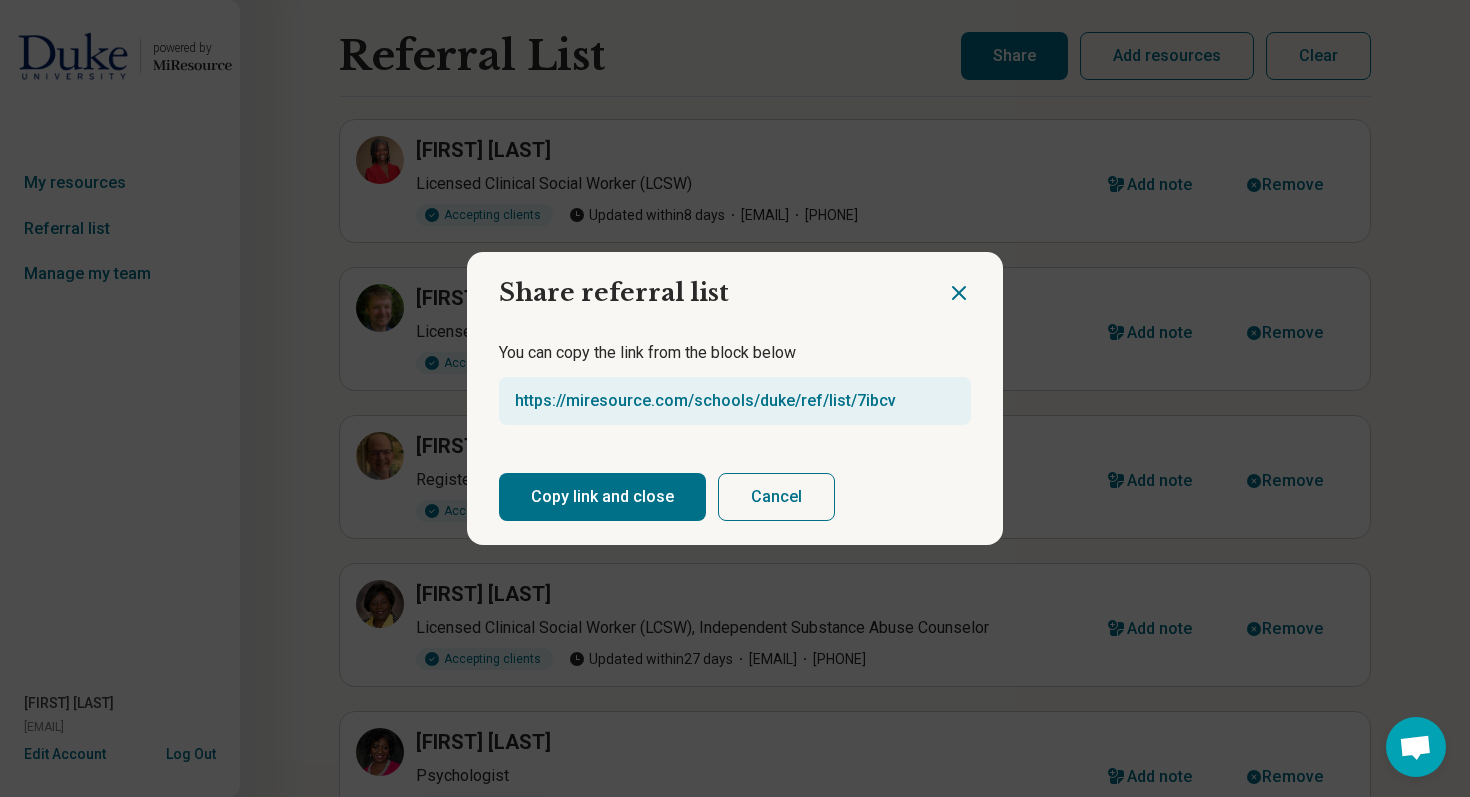click on "Copy link and close" at bounding box center [602, 497] 